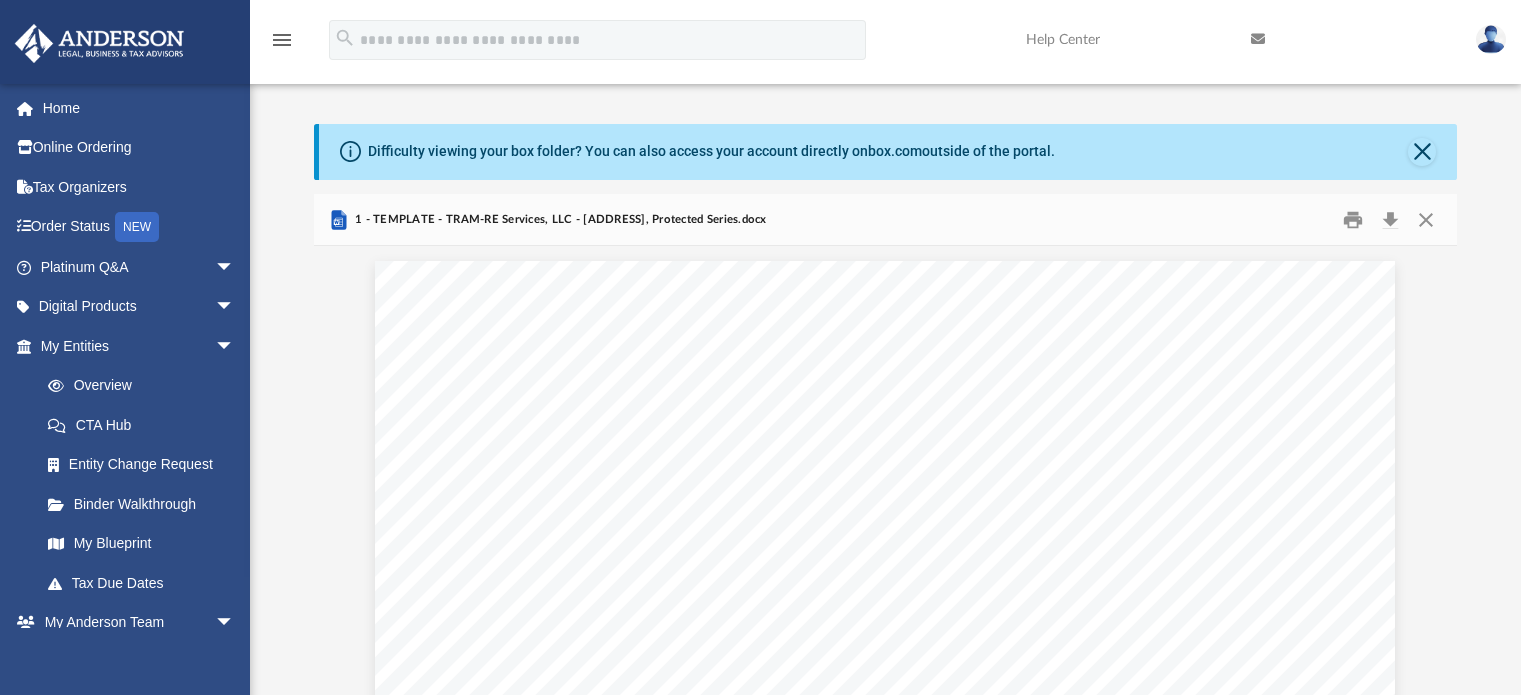 scroll, scrollTop: 150, scrollLeft: 0, axis: vertical 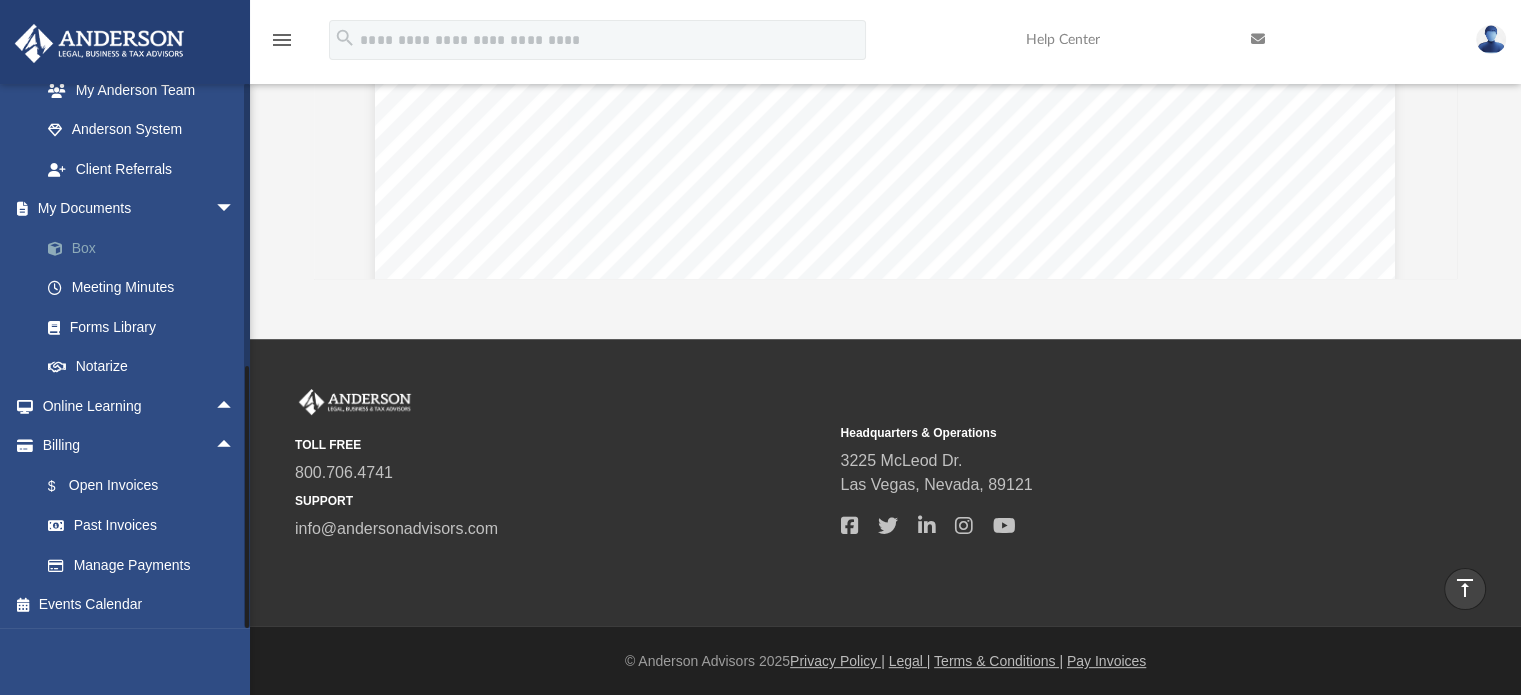 click on "Box" at bounding box center (146, 248) 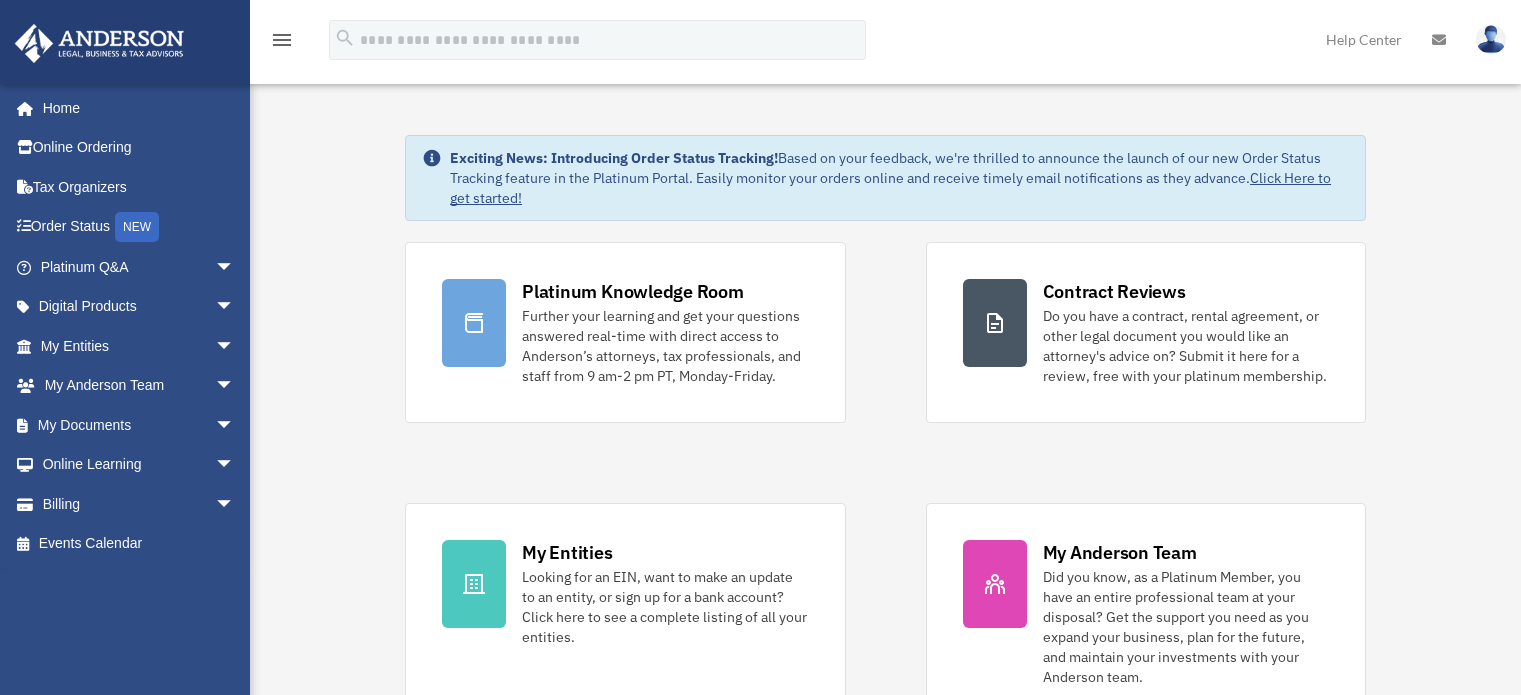 scroll, scrollTop: 0, scrollLeft: 0, axis: both 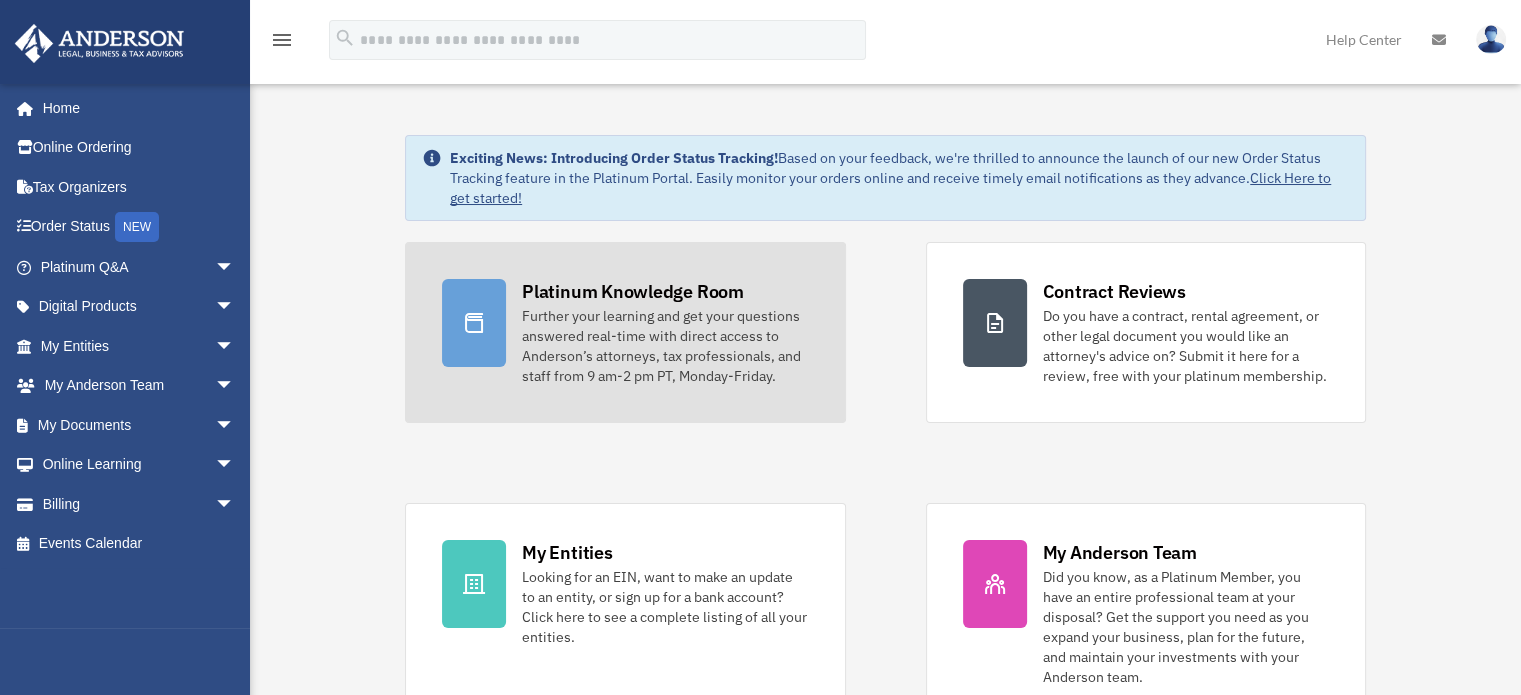 click on "Further your learning and get your questions answered real-time with direct access to Anderson’s attorneys, tax professionals, and staff from 9 am-2 pm PT, Monday-Friday." at bounding box center (665, 346) 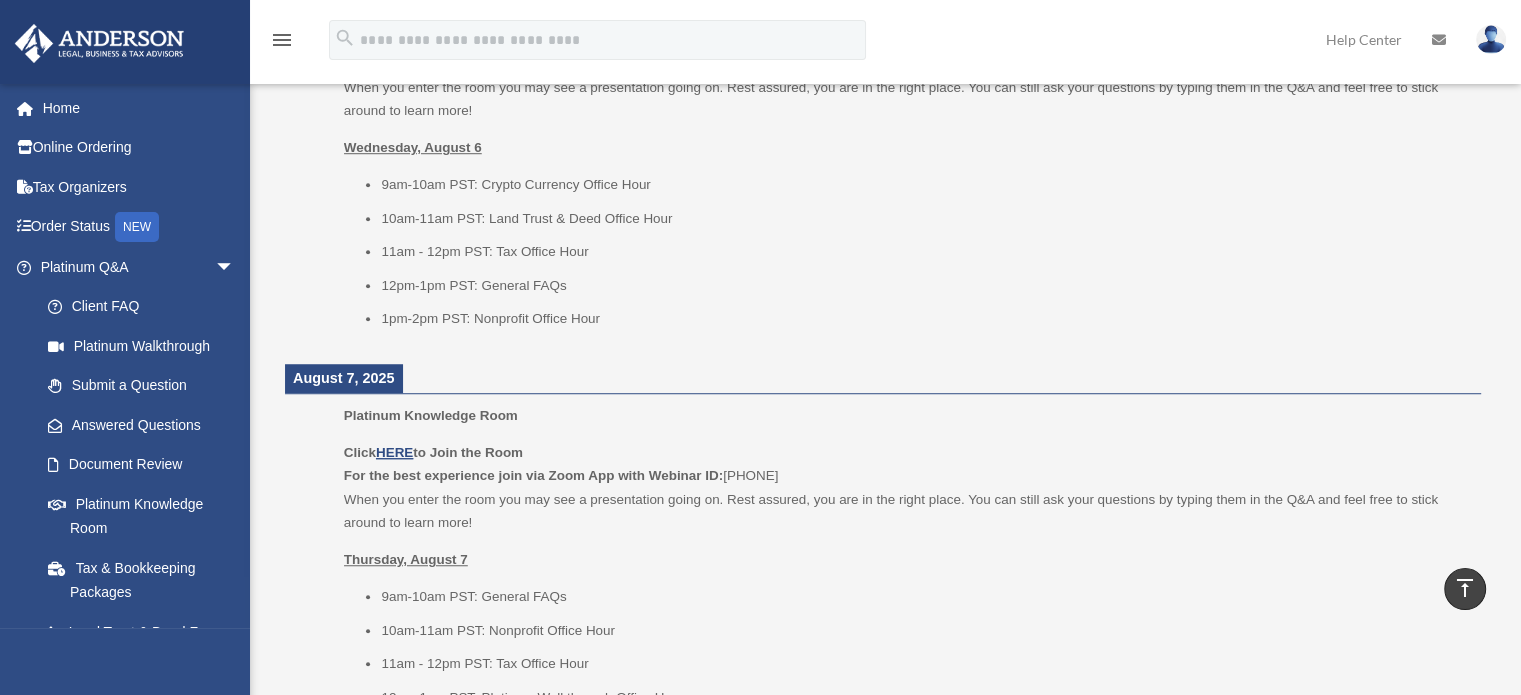 scroll, scrollTop: 1383, scrollLeft: 0, axis: vertical 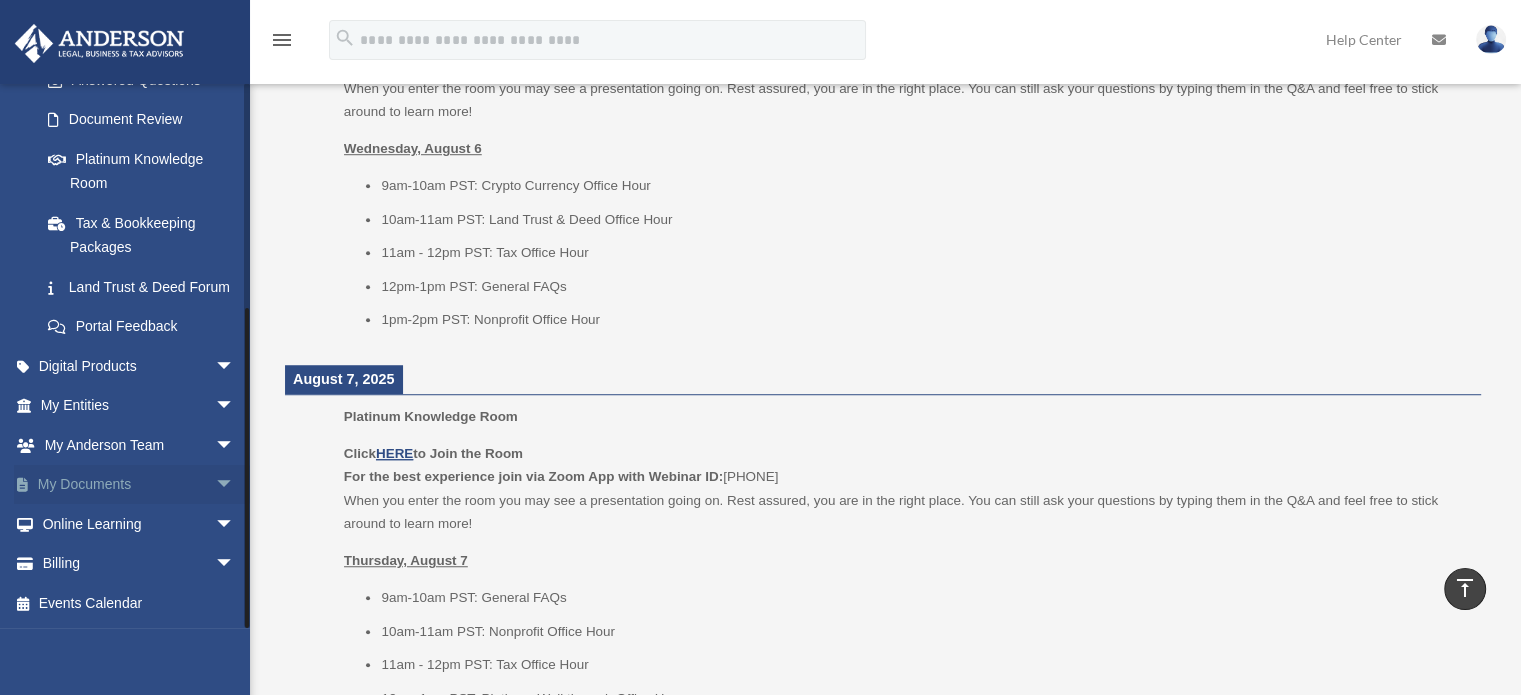 click on "arrow_drop_down" at bounding box center [235, 485] 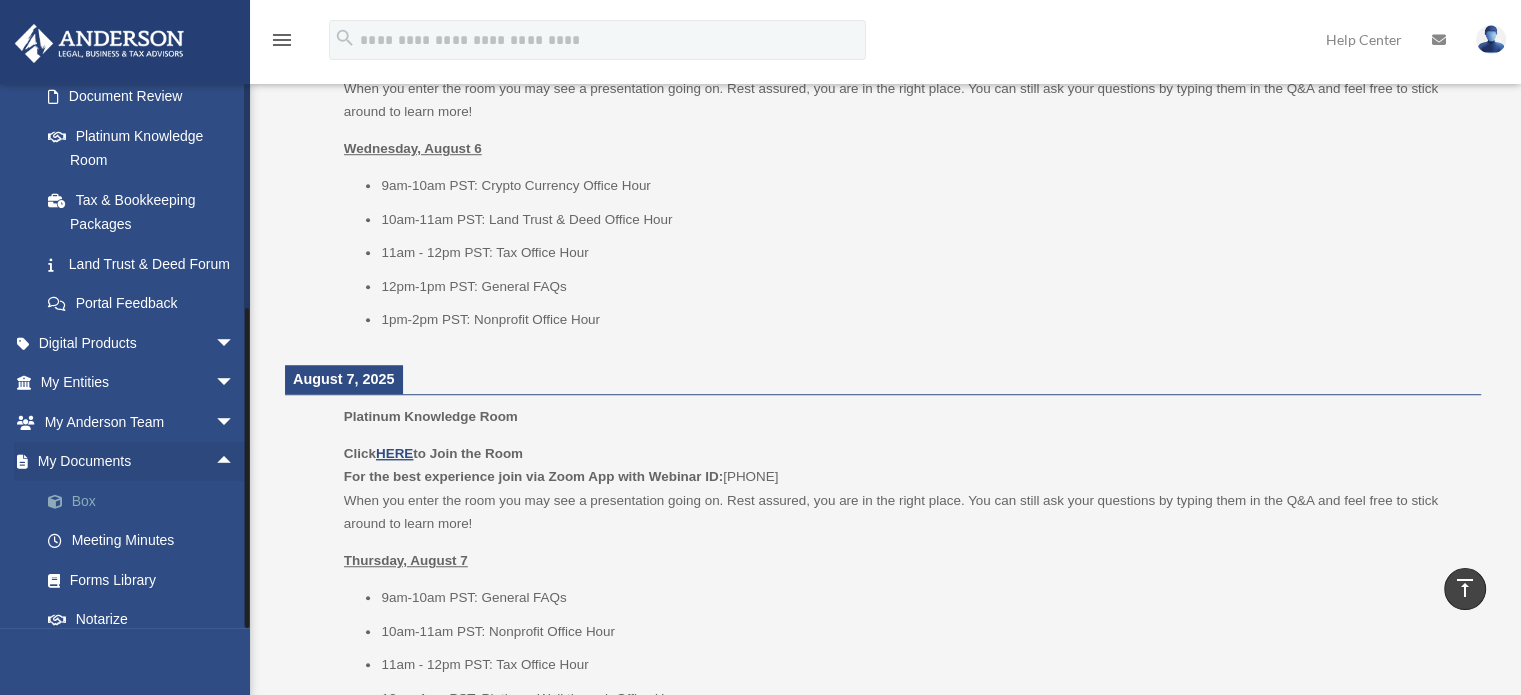 click at bounding box center [65, 502] 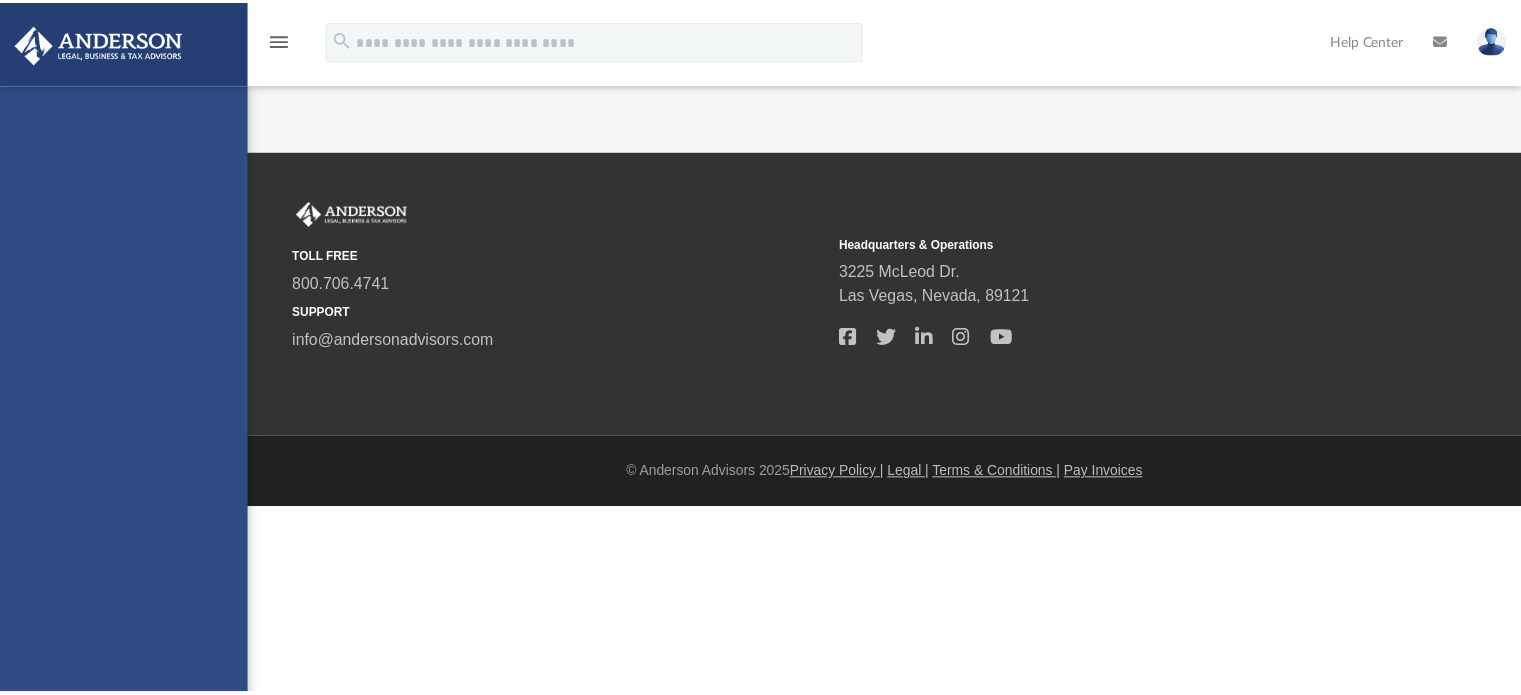 scroll, scrollTop: 0, scrollLeft: 0, axis: both 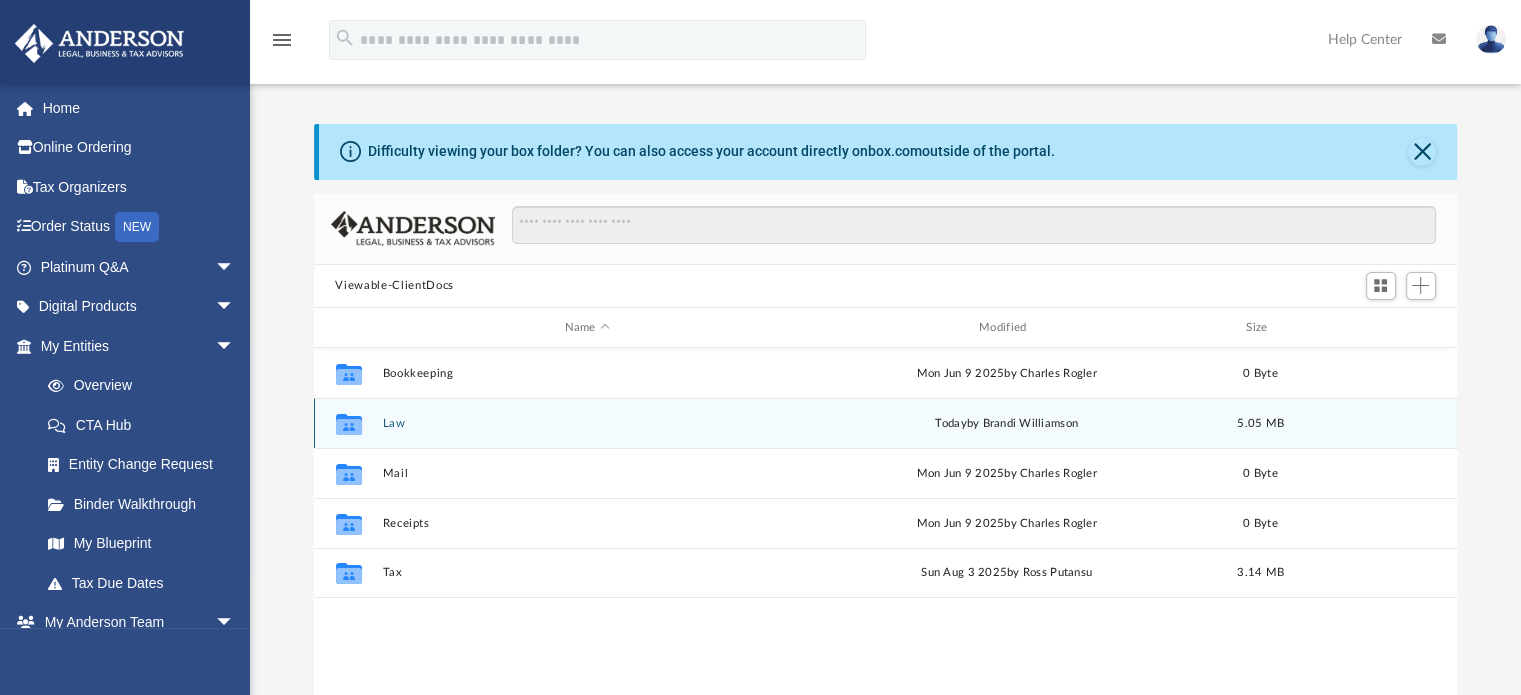 click on "Collaborated Folder Law today by [FIRST] [LAST] 5.05 MB" at bounding box center (886, 423) 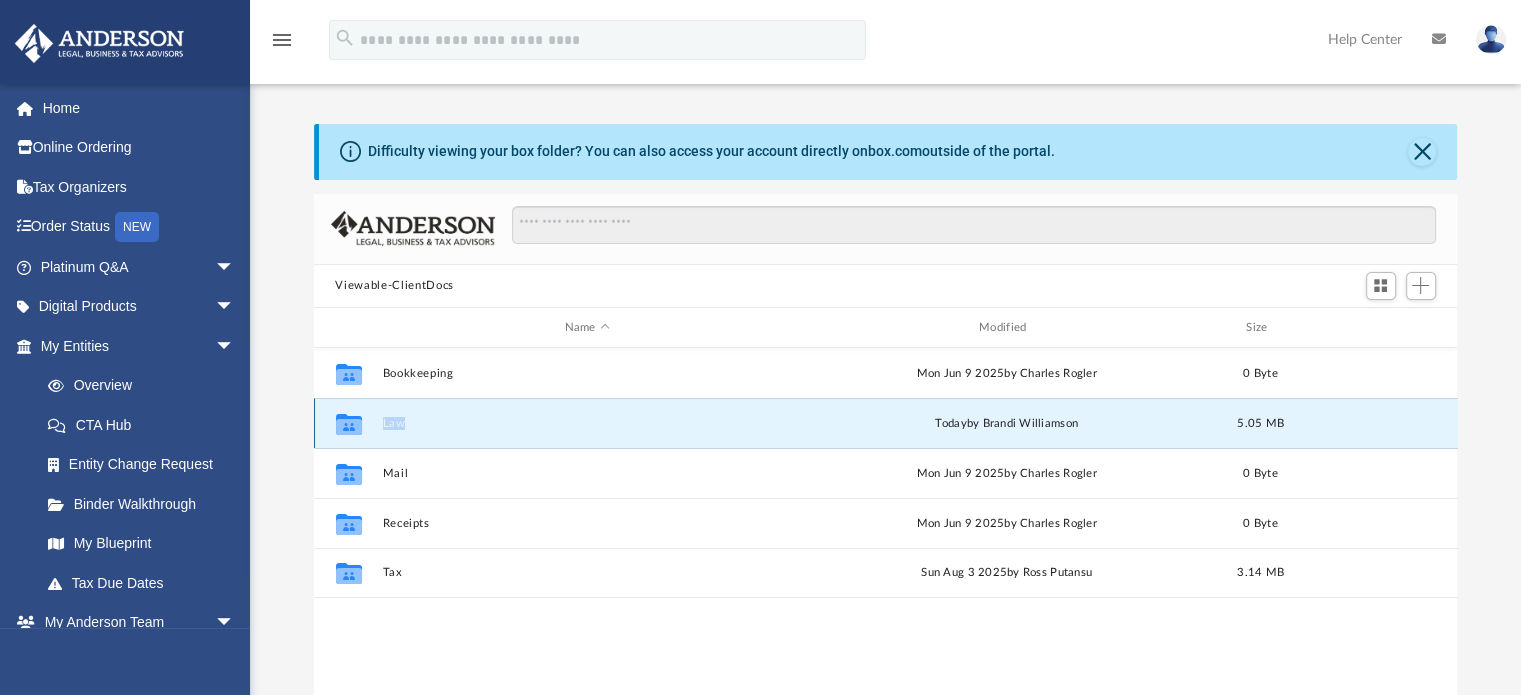 click on "Collaborated Folder Law today by [FIRST] [LAST] 5.05 MB" at bounding box center [886, 423] 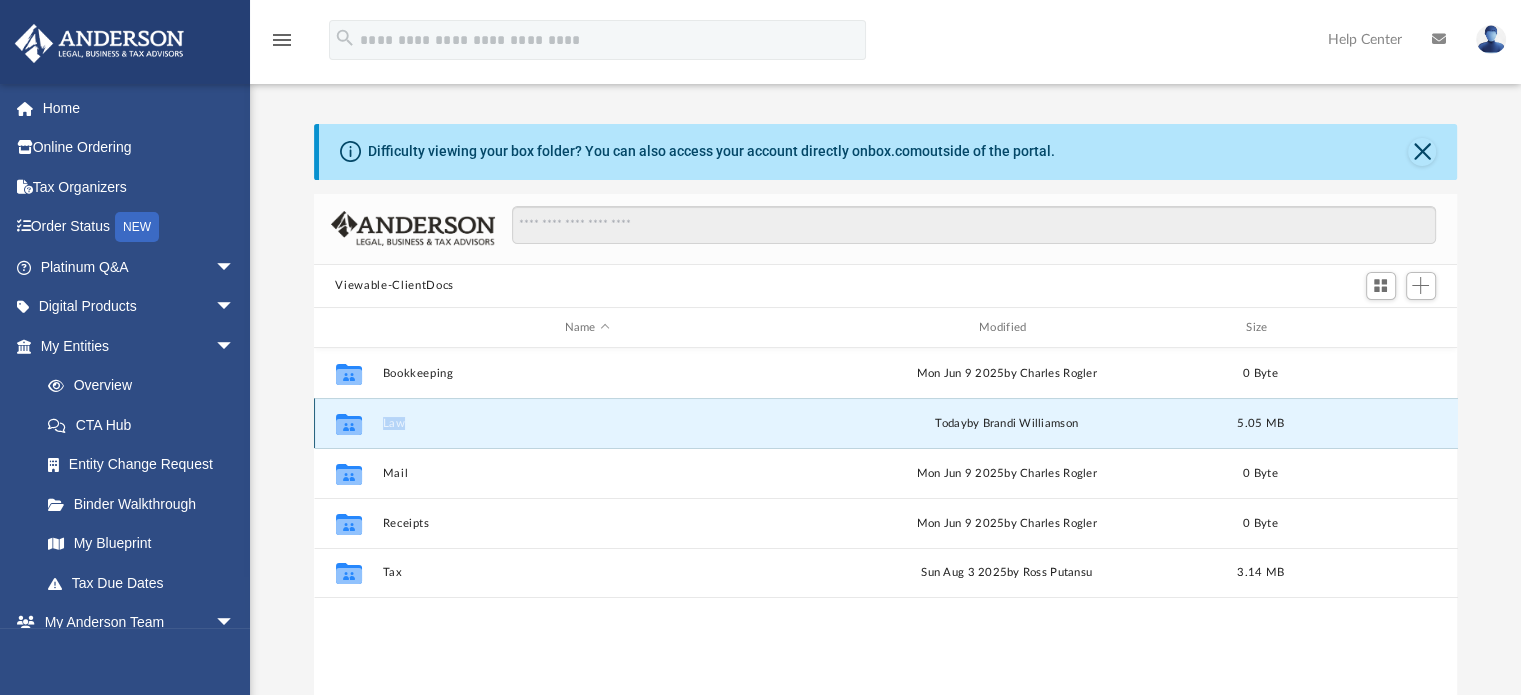click on "Law" at bounding box center (587, 423) 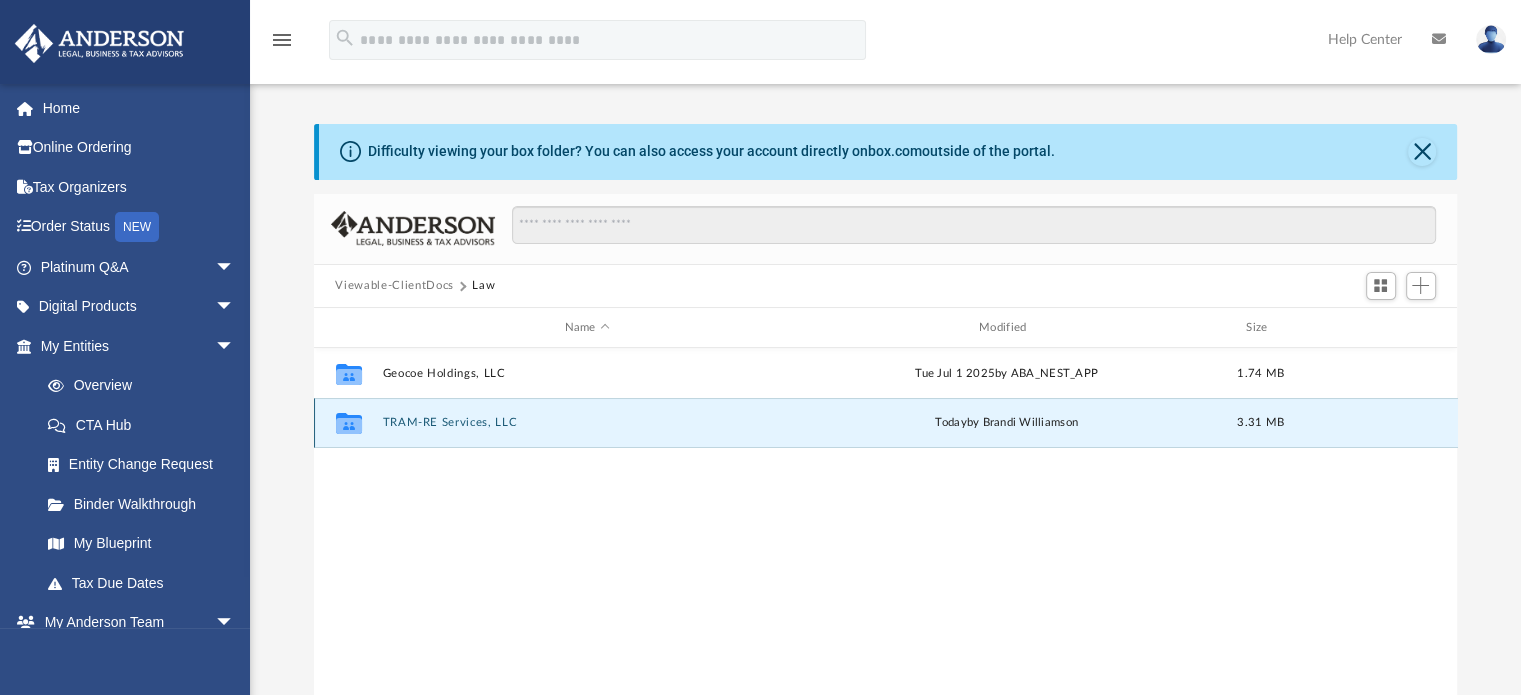 click on "TRAM-RE Services, LLC" at bounding box center [587, 423] 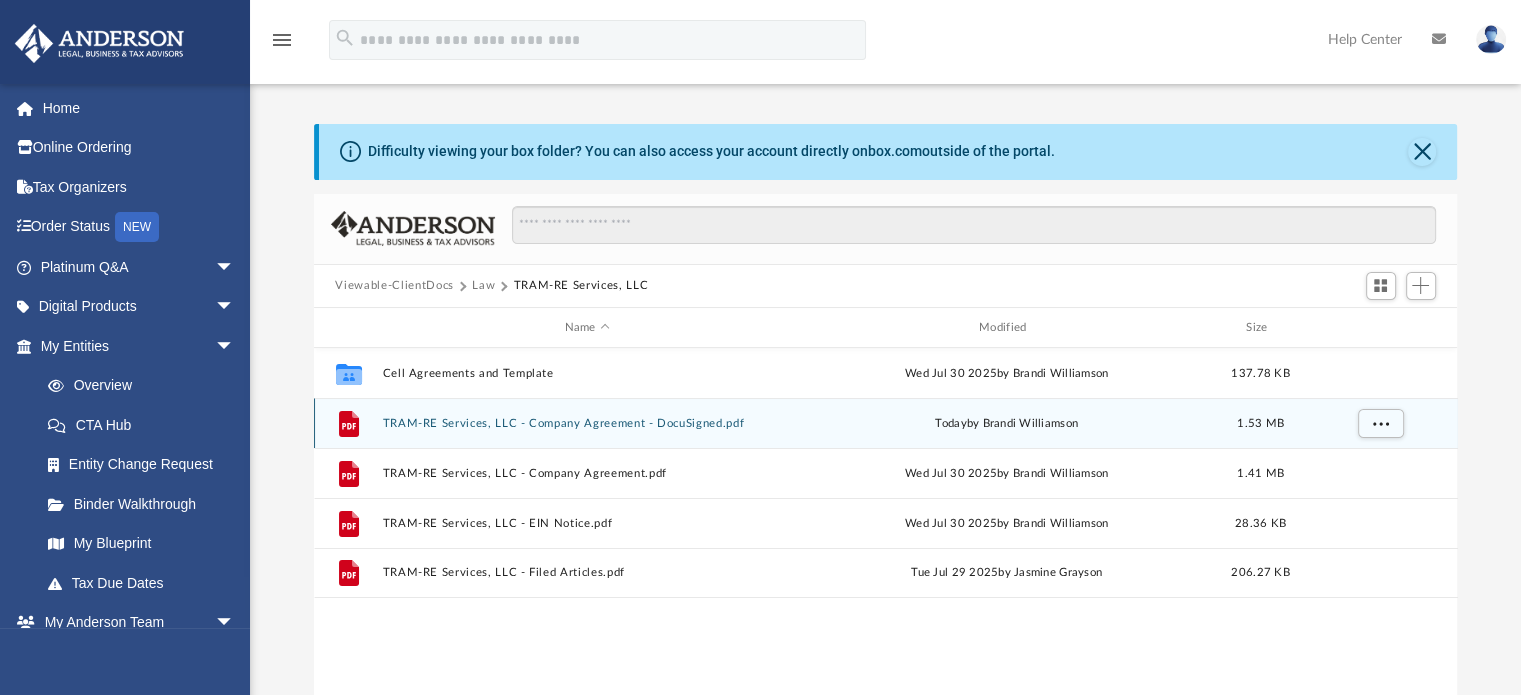 click on "TRAM-RE Services, LLC - Company Agreement - DocuSigned.pdf" at bounding box center [587, 423] 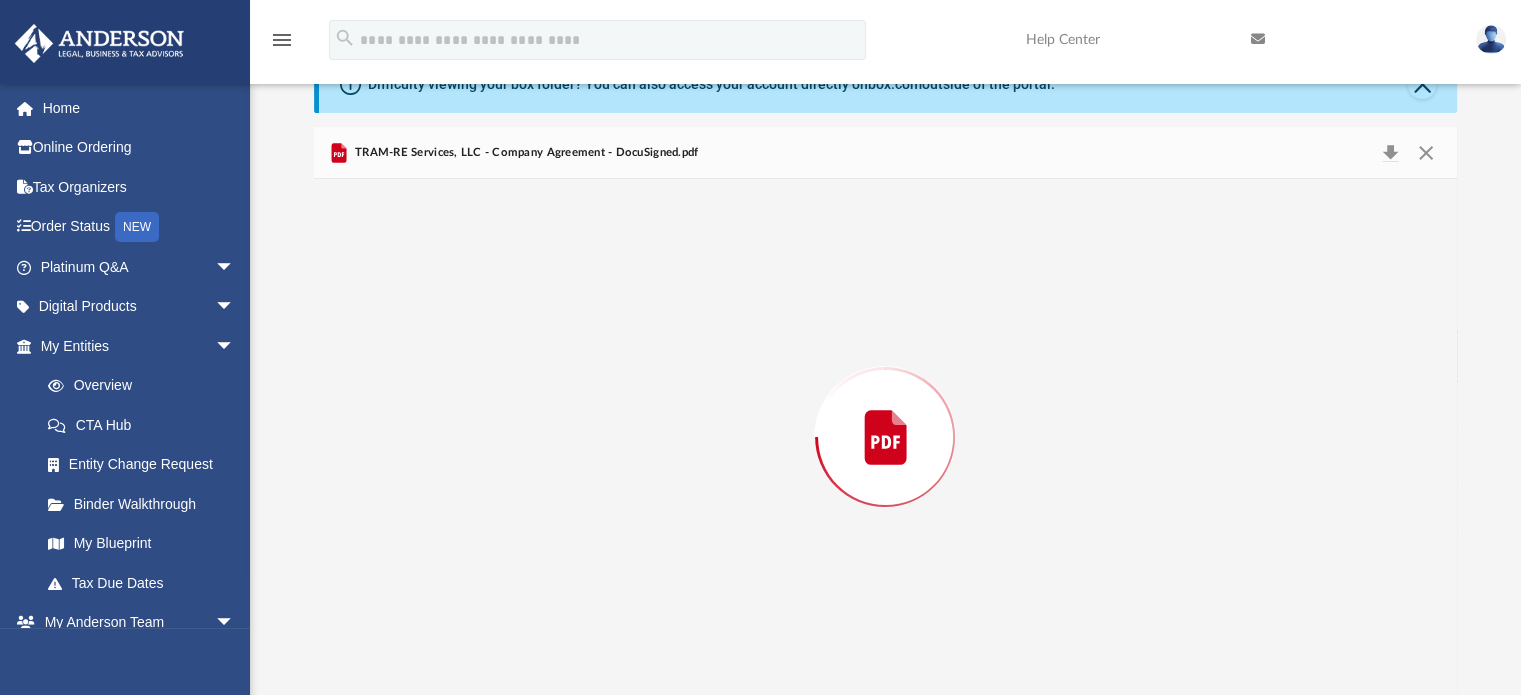click at bounding box center (886, 437) 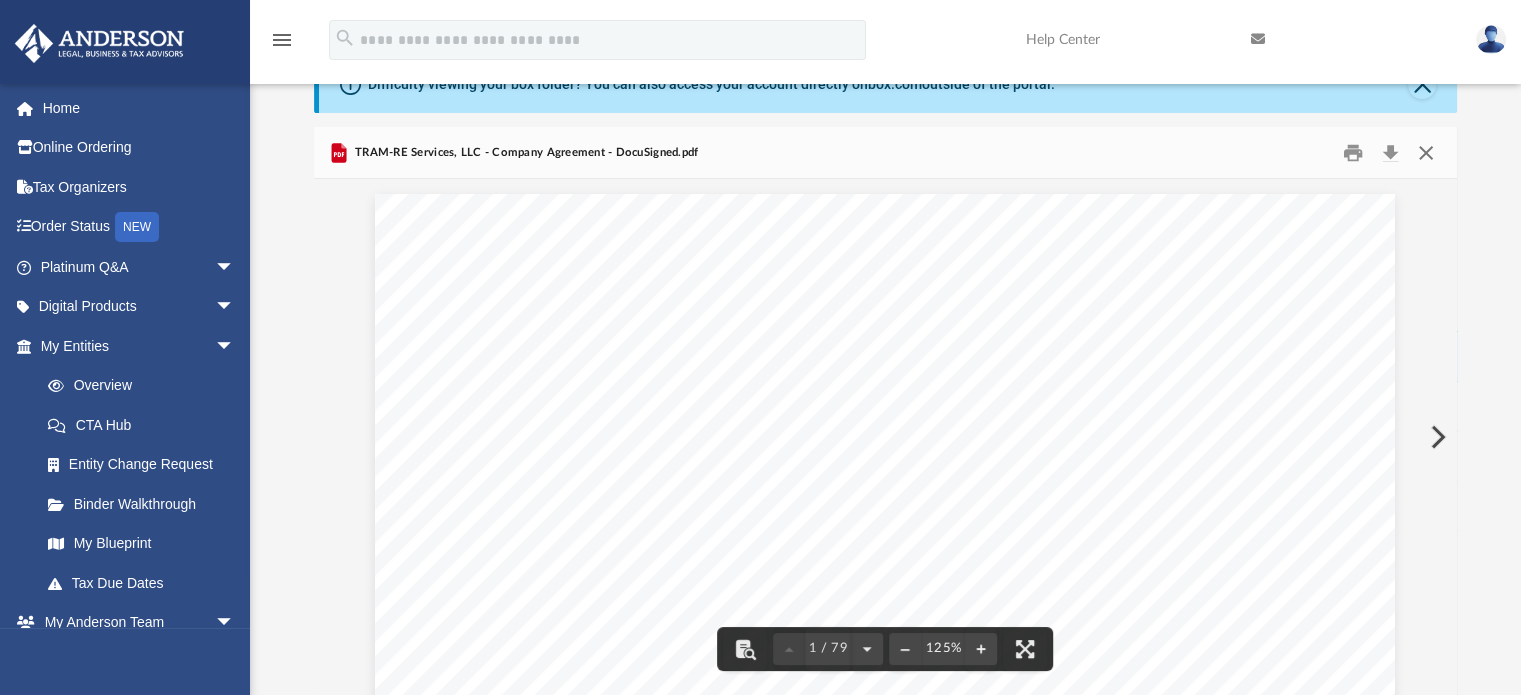 click at bounding box center (1426, 152) 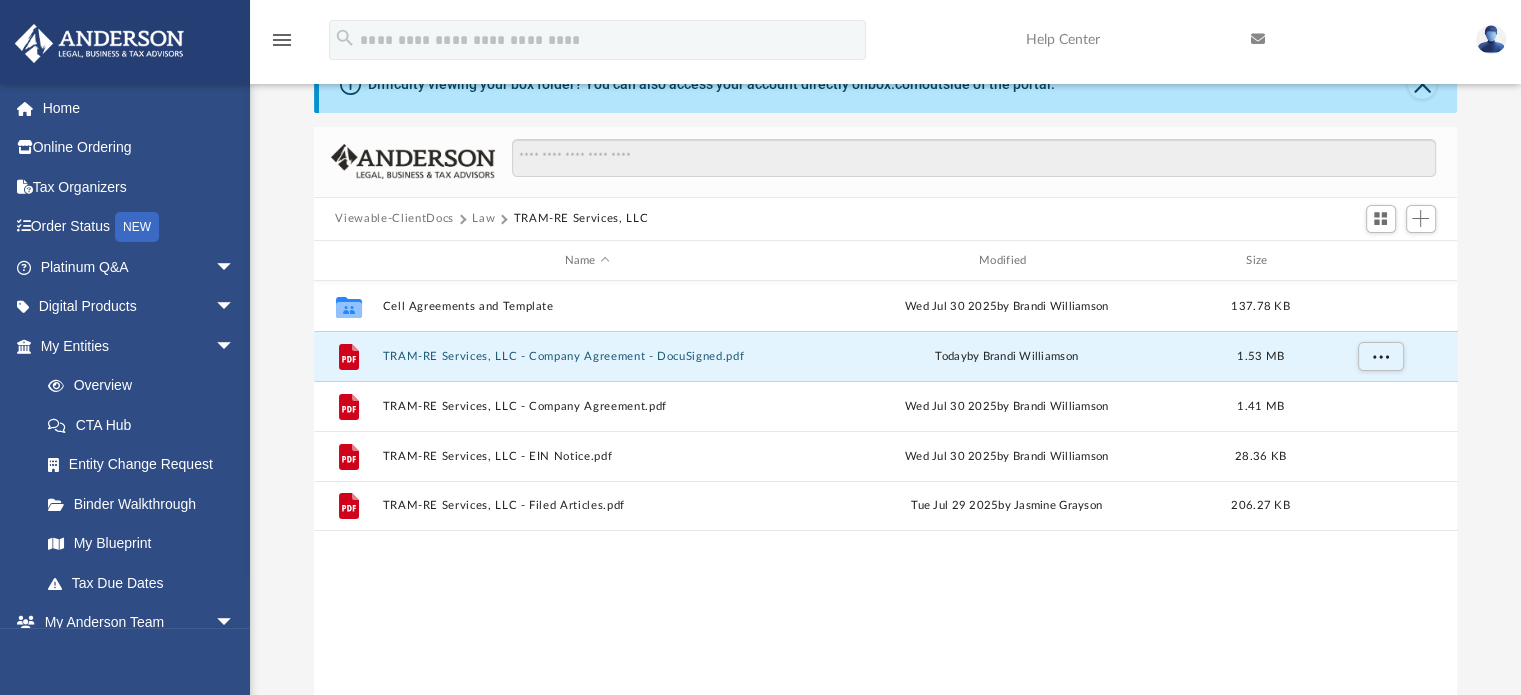 click on "Viewable-ClientDocs" at bounding box center [394, 219] 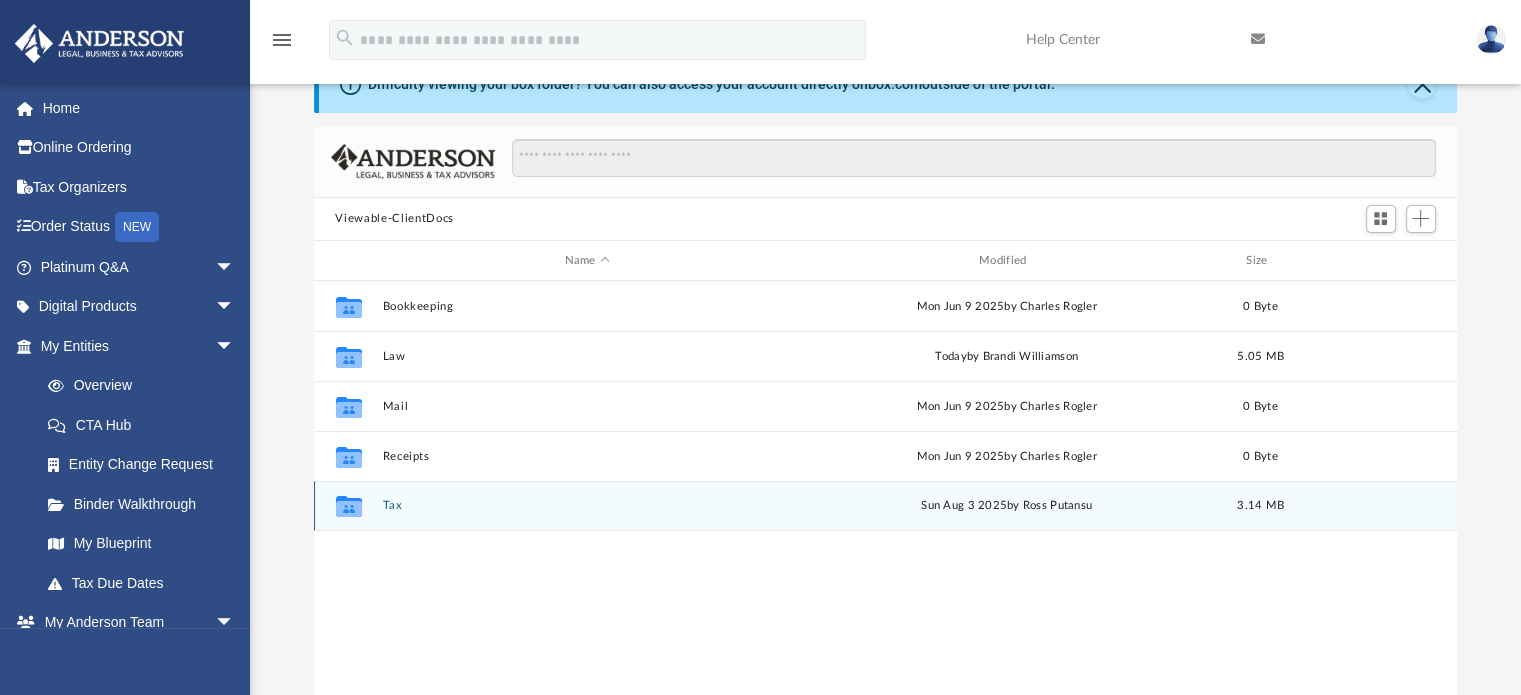 click on "Tax" at bounding box center [587, 506] 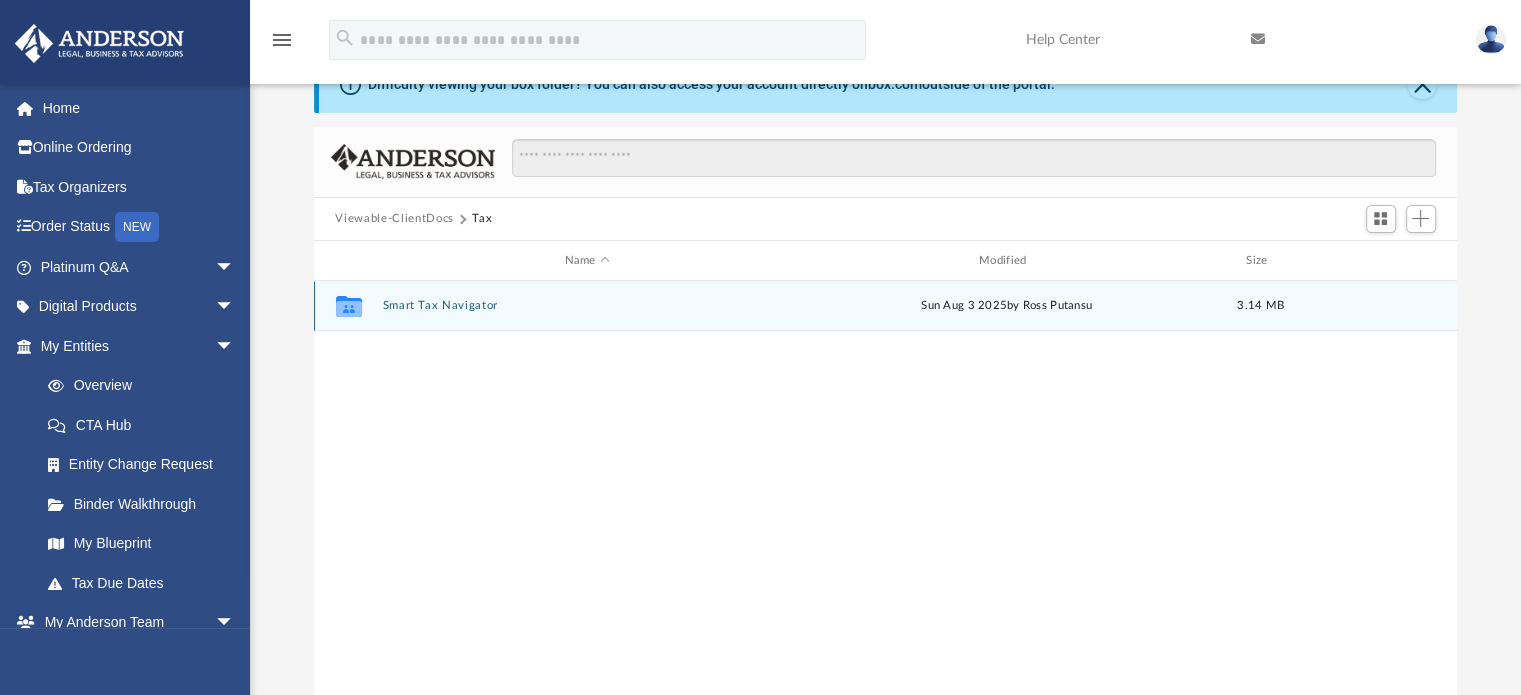 click on "Smart Tax Navigator" at bounding box center [587, 306] 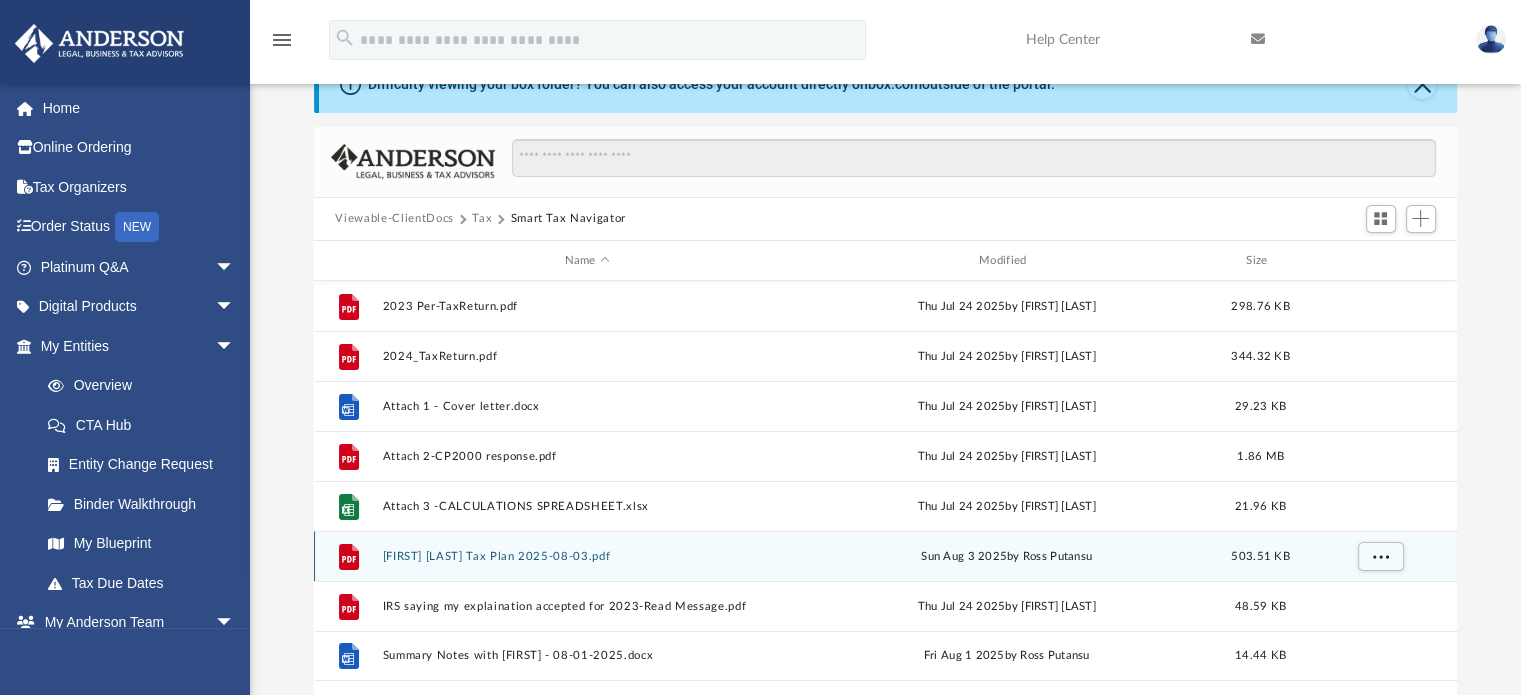 click on "File [FIRST] [LAST] Tax Plan 2025-08-03.pdf Sun Aug 3 2025 by [FIRST] [LAST] 503.51 KB" at bounding box center [886, 556] 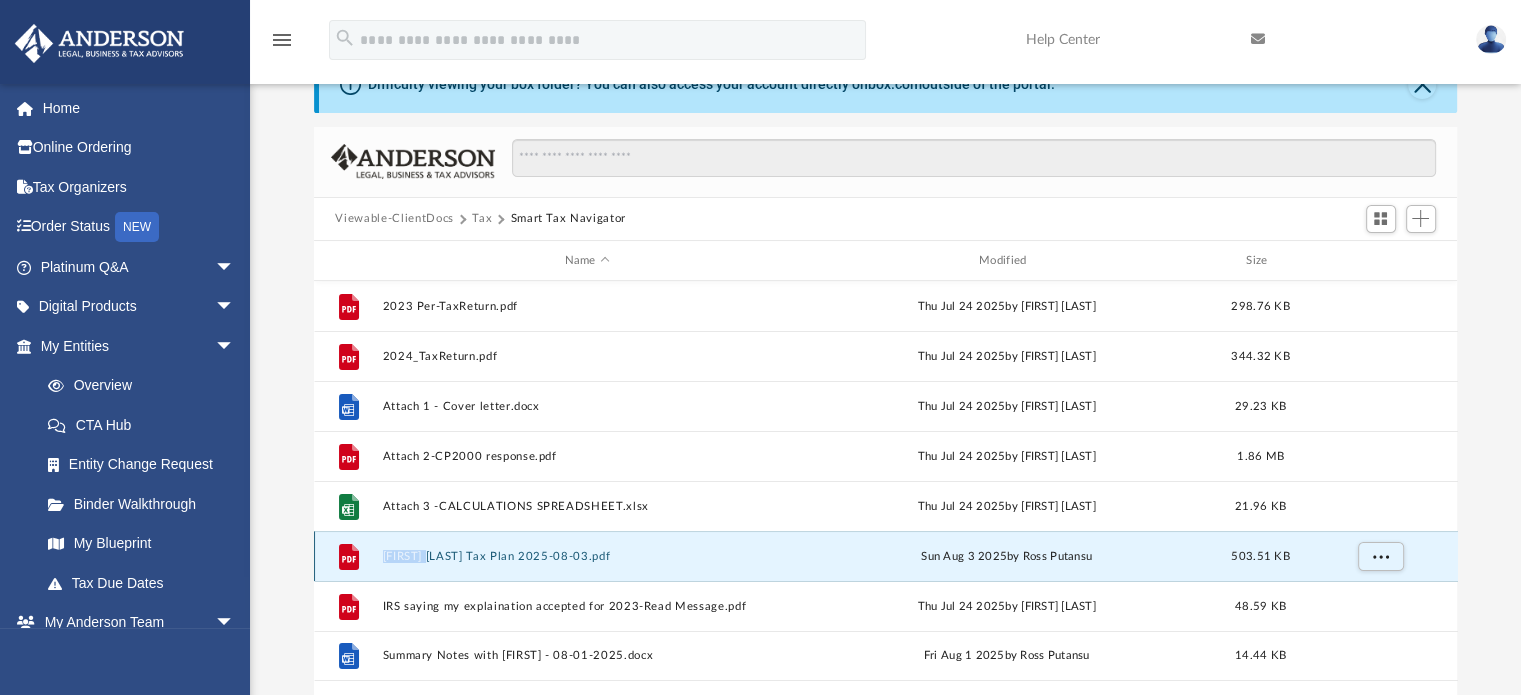 click on "File [FIRST] [LAST] Tax Plan 2025-08-03.pdf Sun Aug 3 2025 by [FIRST] [LAST] 503.51 KB" at bounding box center (886, 556) 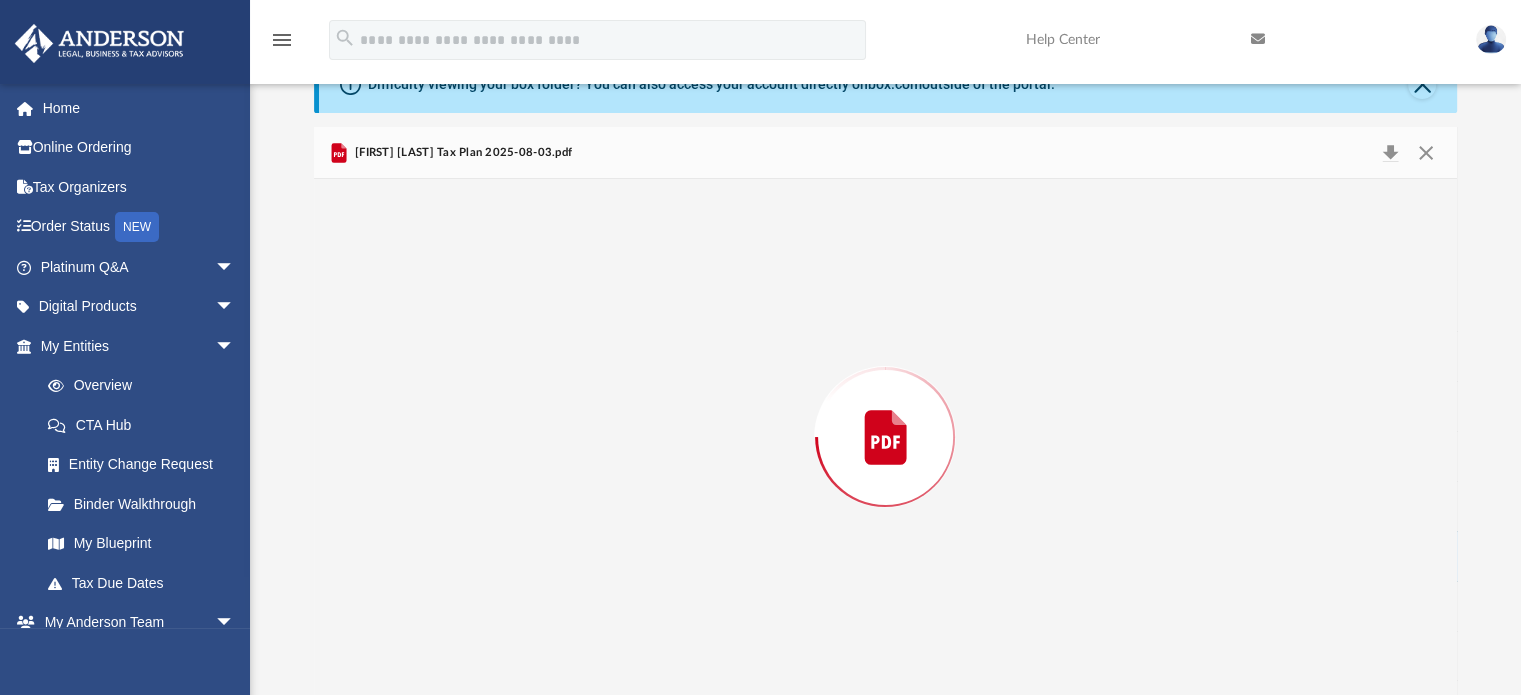 click at bounding box center (886, 437) 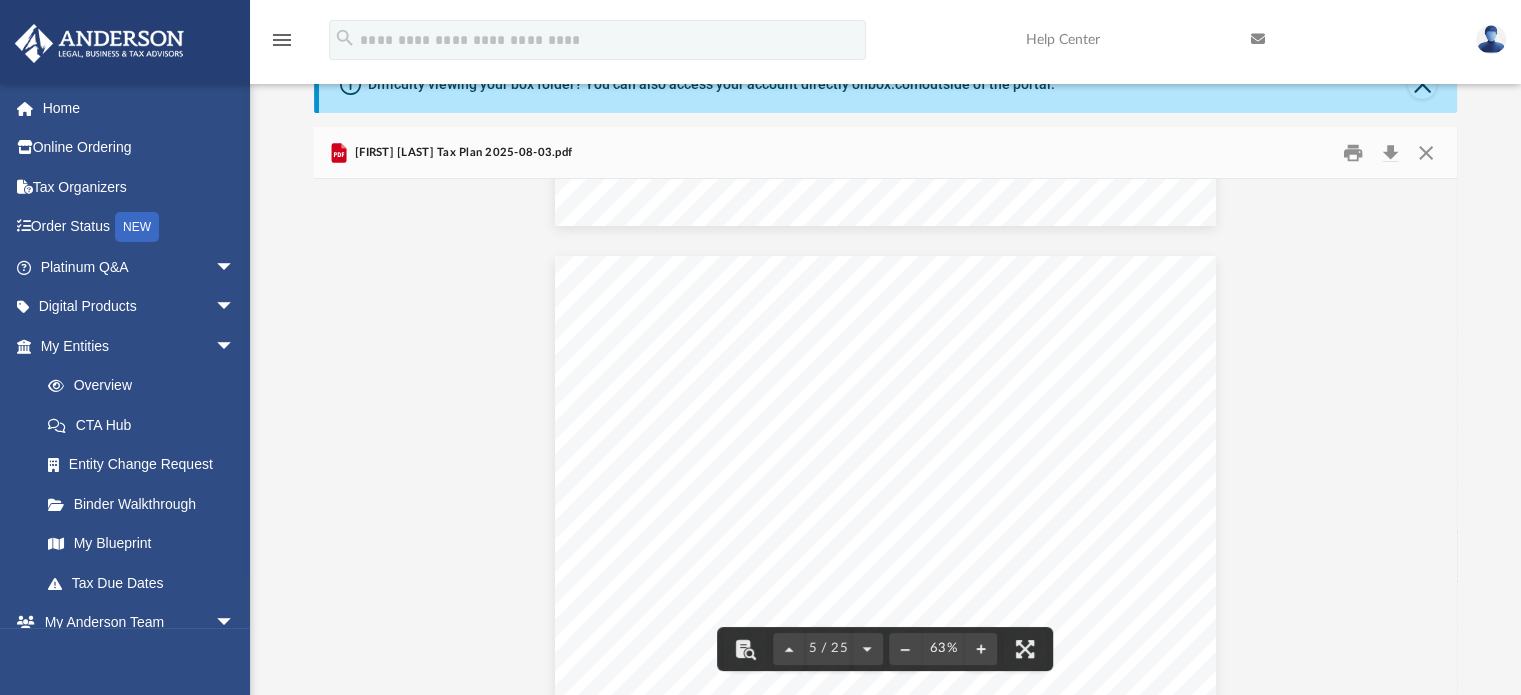 scroll, scrollTop: 2105, scrollLeft: 0, axis: vertical 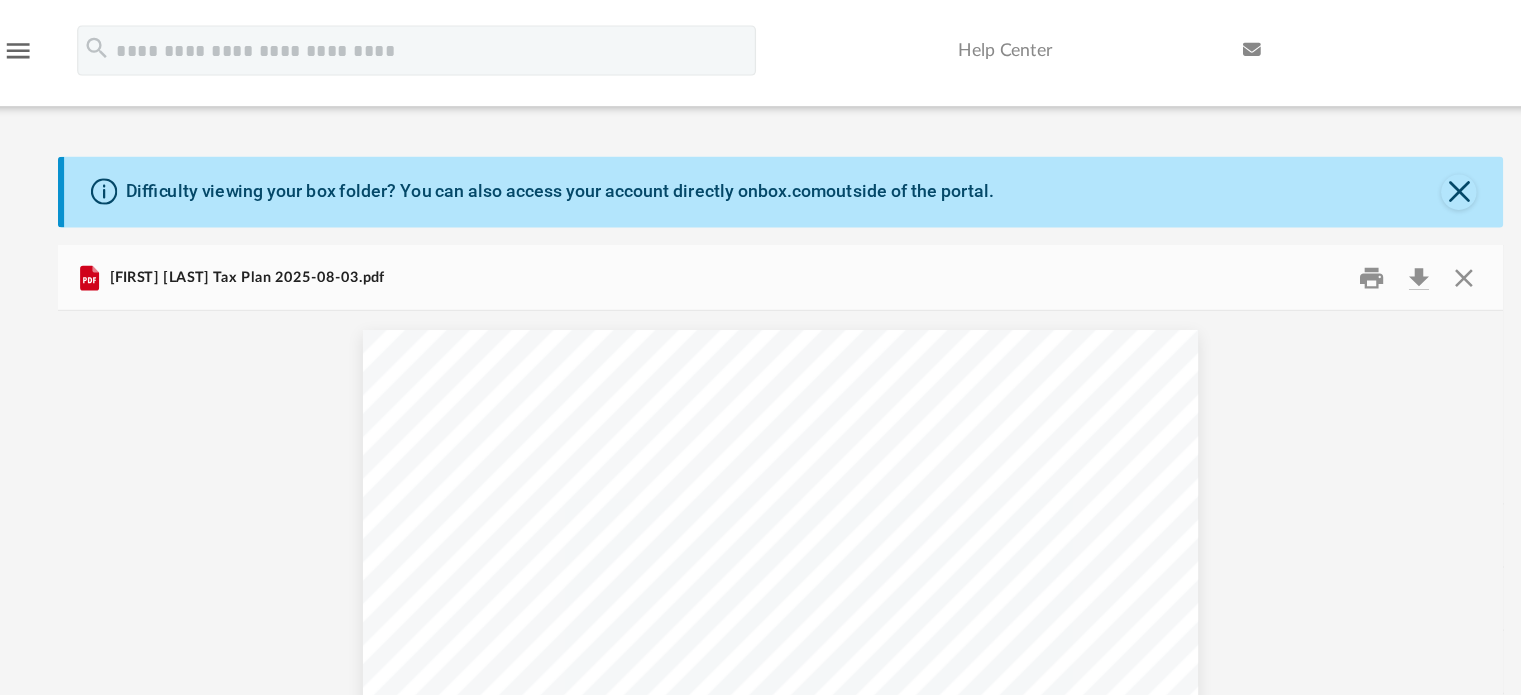 click on "menu" at bounding box center [282, 40] 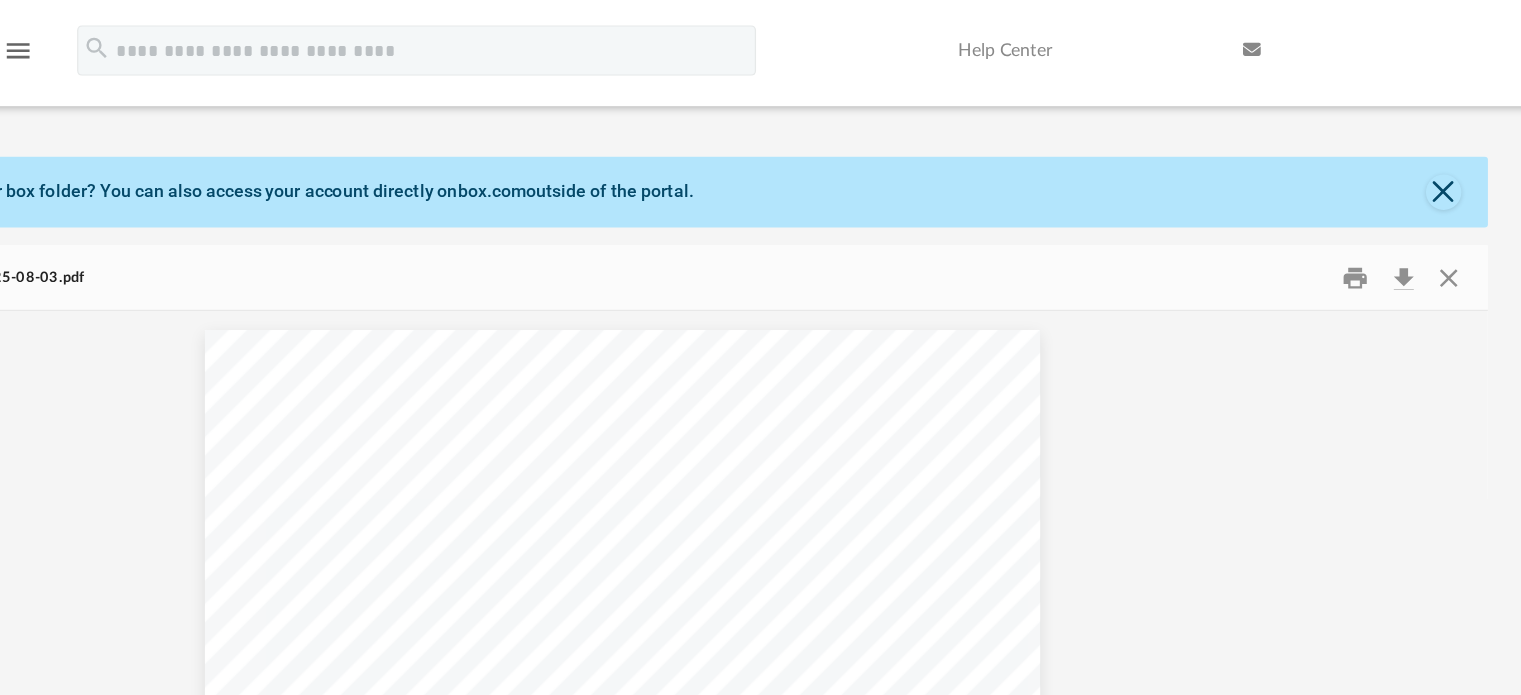 scroll, scrollTop: 16, scrollLeft: 14, axis: both 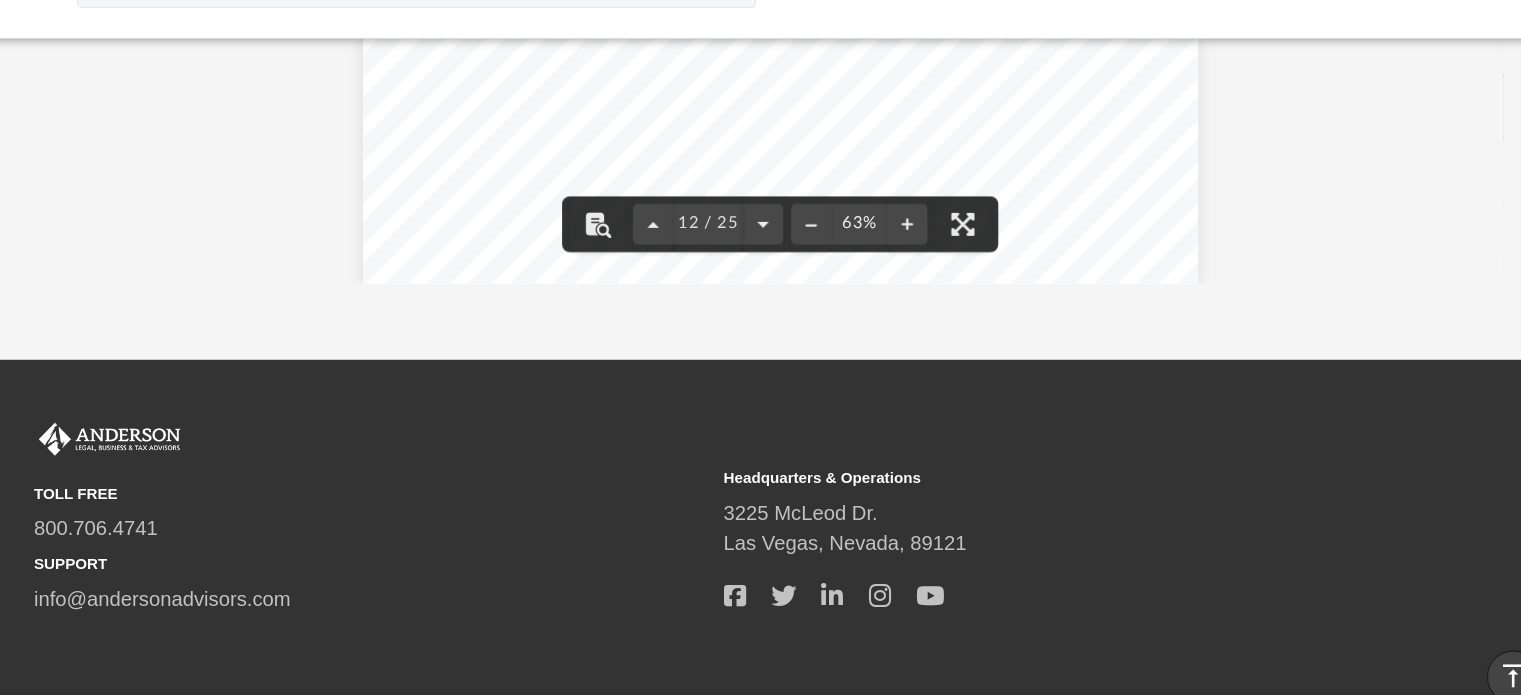 click on "Strategy   FED Management Corporation Description Setting up a management corporation can be an additional stream of income. Having a management company manage your businesses can result in a shifting of income resulting in reduced taxes on your personal 1040. This creates income for the management corporation some of which could be returned through reimbursements and other deductions. Requirements Documentation of a management agreement for services to be provided. The management fee must be reasonable for the services being provided. There must be an actual payment of the services by the entity to the management company. References This Presentation, including all associated materials (collectively "this Presentation") is for informational purposes and its use is for the intended recipient only. Nothing in this Presentation should be construed to constitute or be relied upon as providing a legal opinion or providing legal advice by   12" at bounding box center [885, 22] 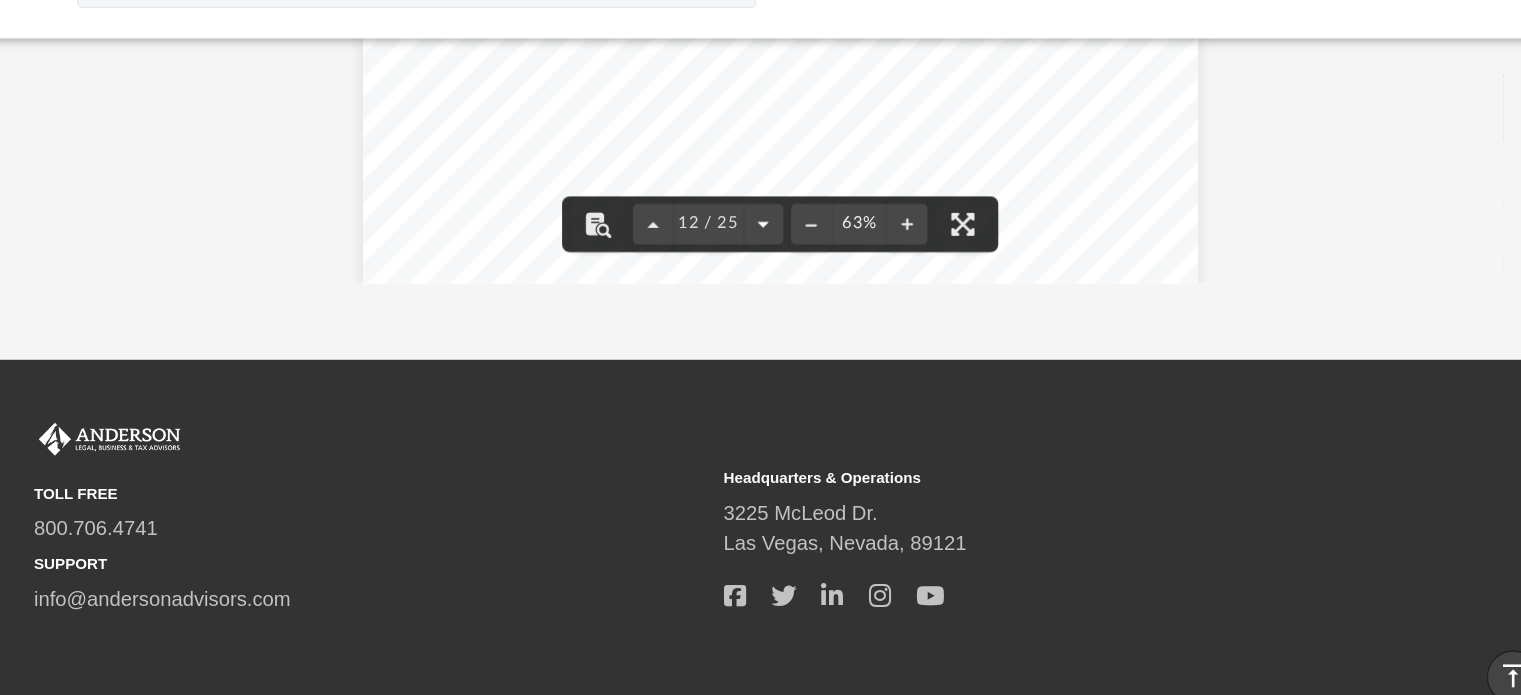 click at bounding box center [872, 231] 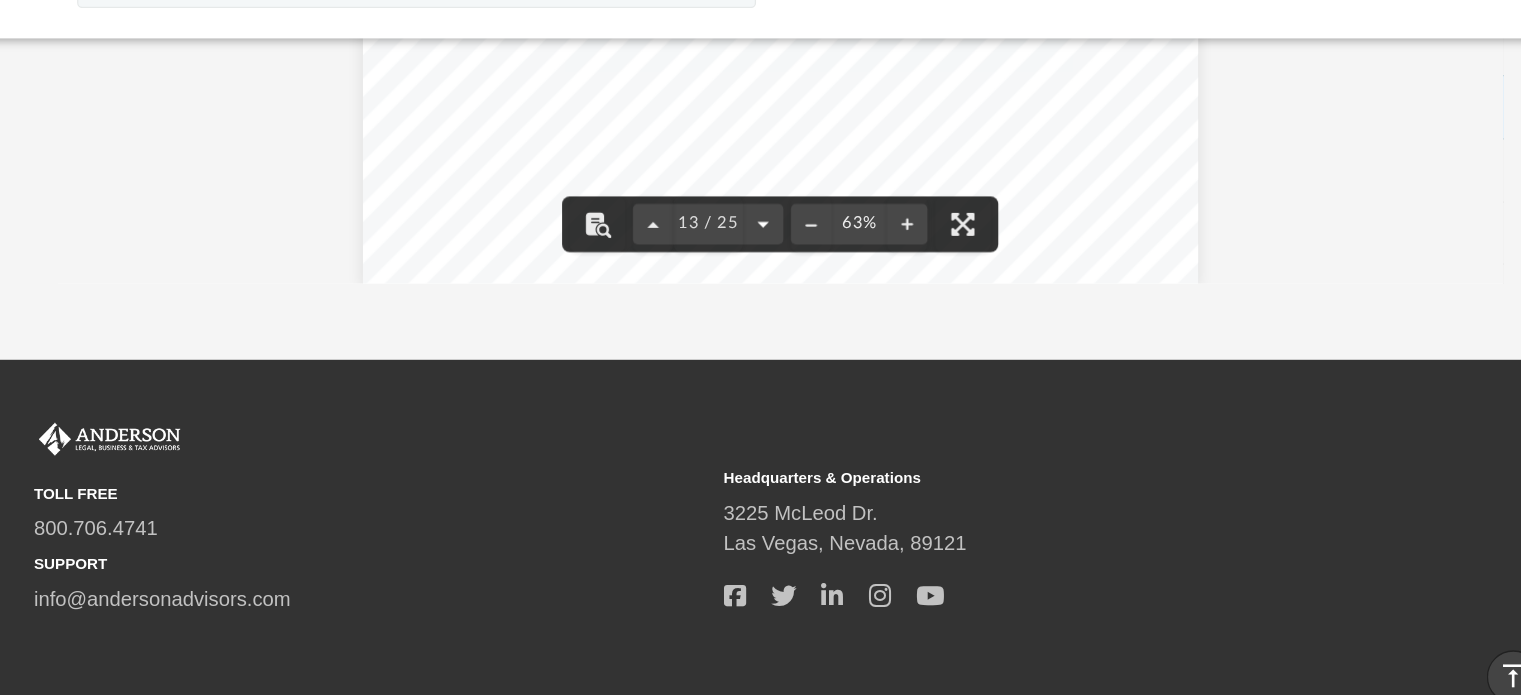 scroll, scrollTop: 6492, scrollLeft: 0, axis: vertical 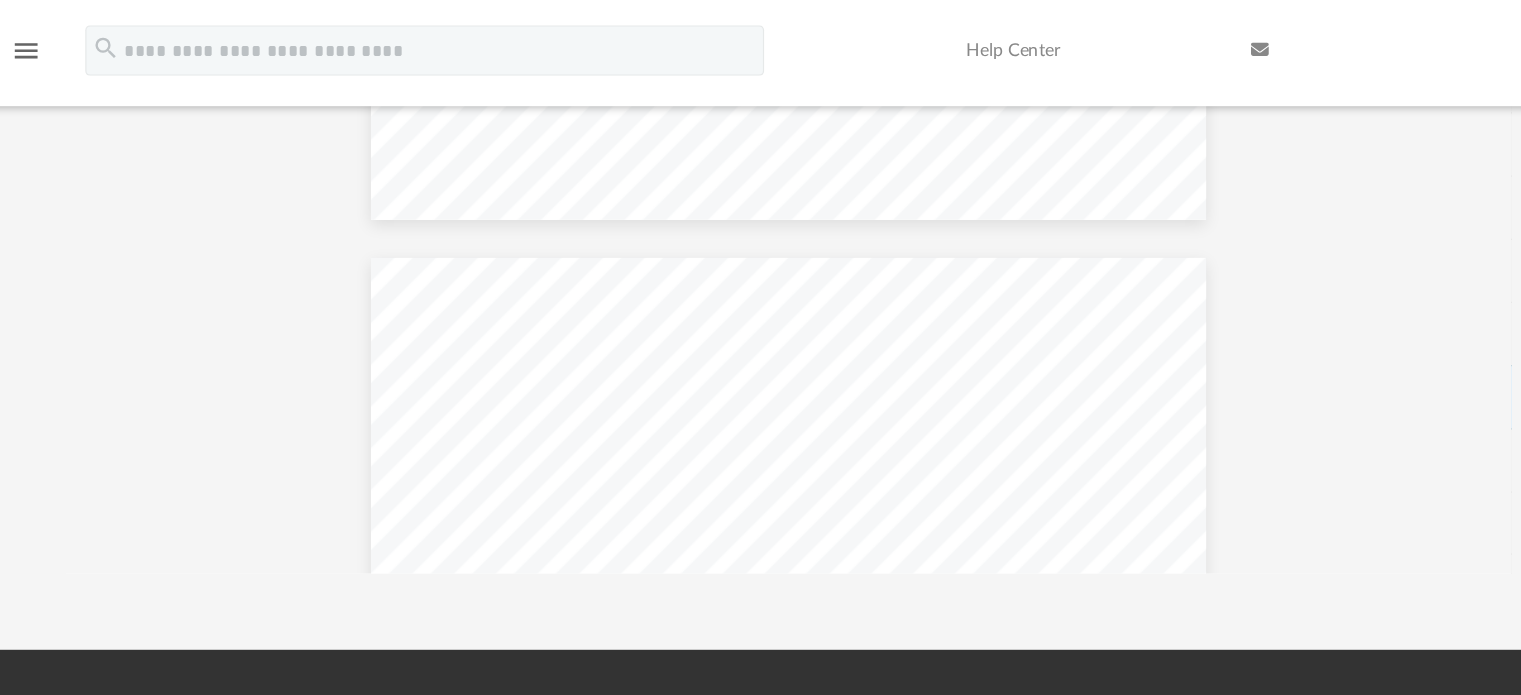 click on "Rental Real Estate Tax Planning Recommendations You can see our recommended tax strategies, their impact per legal entity structure you choose, and which specific strategies we recommend. Estimated Tax Savings Jurisdiction   Current Year 2025   Next Year 2026 Management Corporation   Federal   -   $1,100 States   -   - Bonus Depreciation   Federal   - States   - Cost Segregation   Federal   $7,700 States   - Form Adjustments* Marginal Adjustment**   -   - Total Estimated Tax Savings   $7,700   $1,100 *Form adjustments are manual changes made to the tax forms and are used in the tax calculation after any entity elections but before applying any strategies. **Marginal adjustment is the effect on tax savings when accounting for the combination of all listed strategies. products or services provided, supplied and/or licensed to Anderson Advisors.   6 Retirement Plan Comparison Chart Compare the advantages and disadvantages of each retirement plan alongside the considerations of your tax savings.   SIMPLE-IRA" at bounding box center (886, -82) 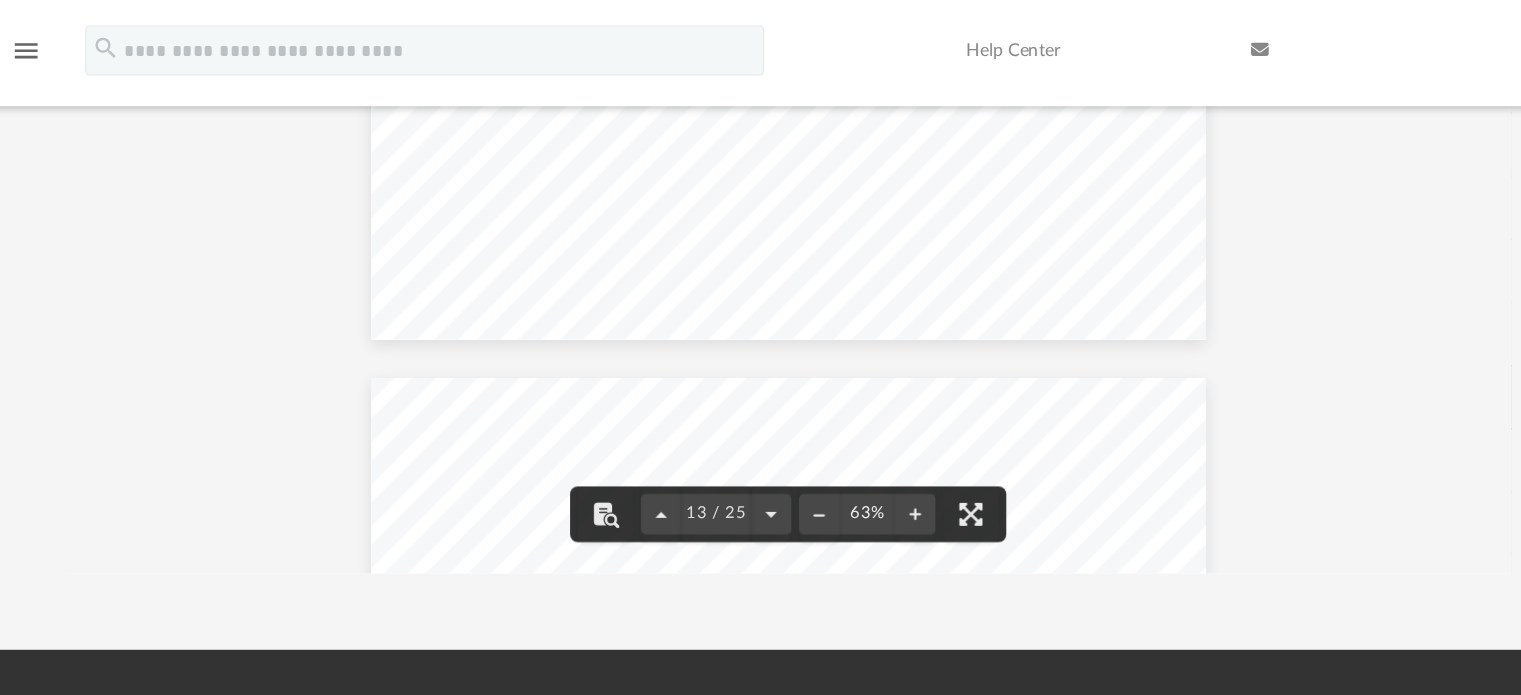 scroll, scrollTop: 6689, scrollLeft: 0, axis: vertical 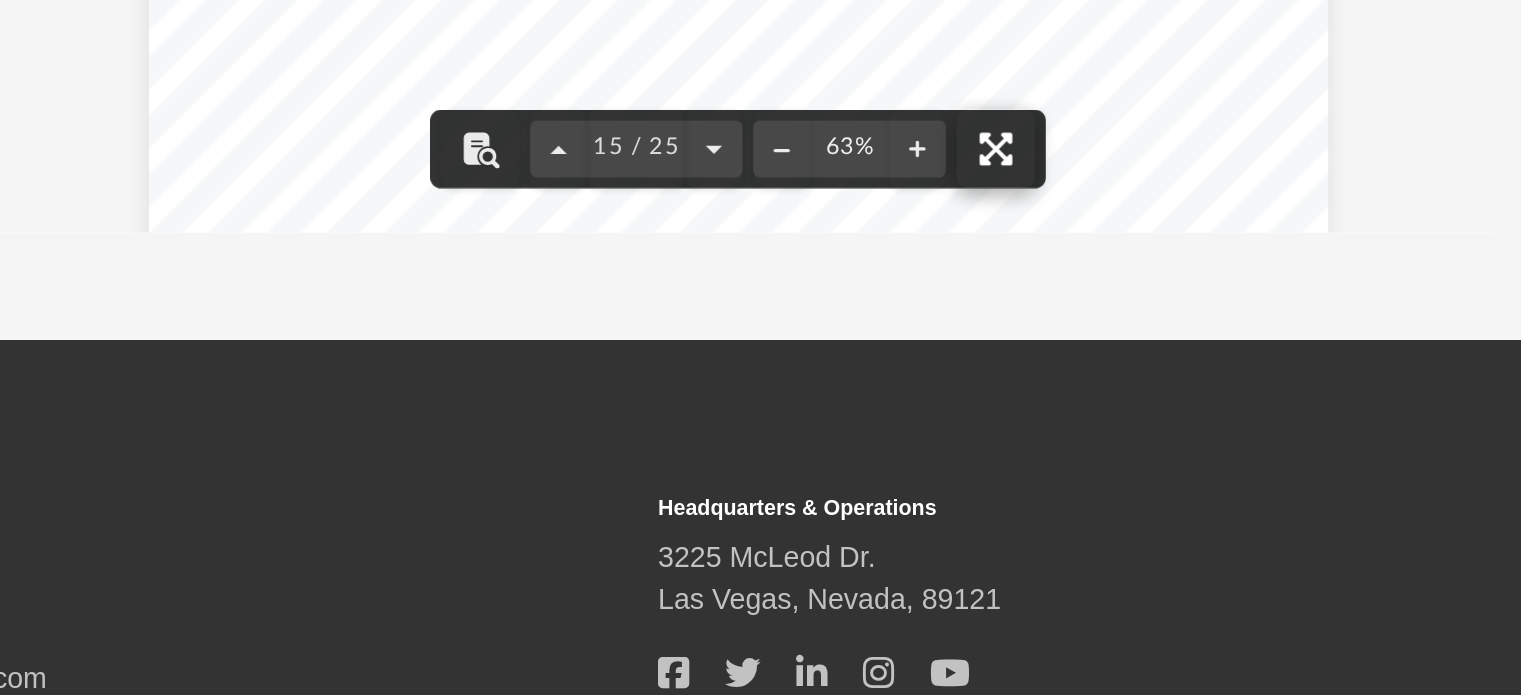 click at bounding box center (1030, 353) 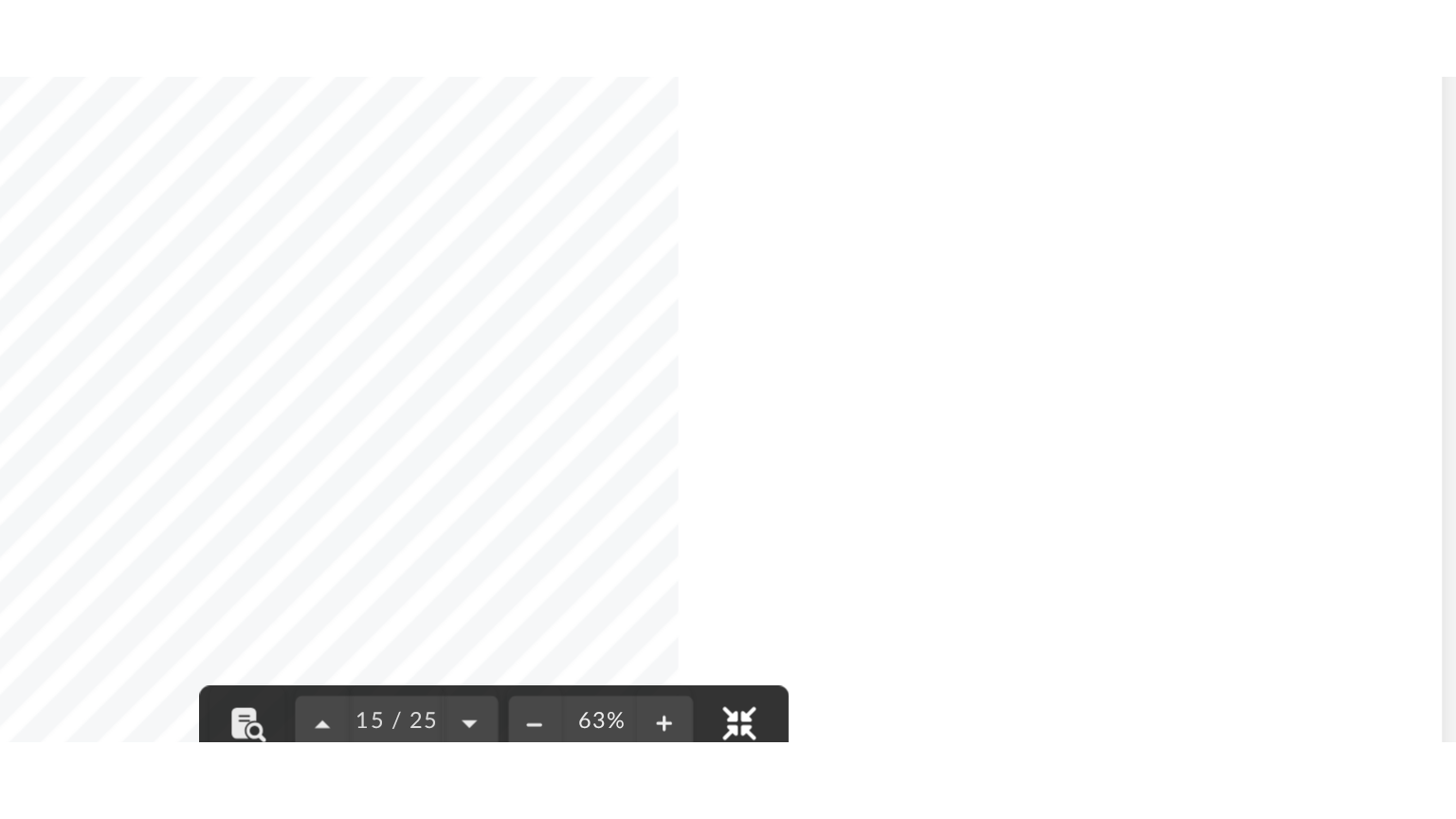 scroll, scrollTop: 301, scrollLeft: 0, axis: vertical 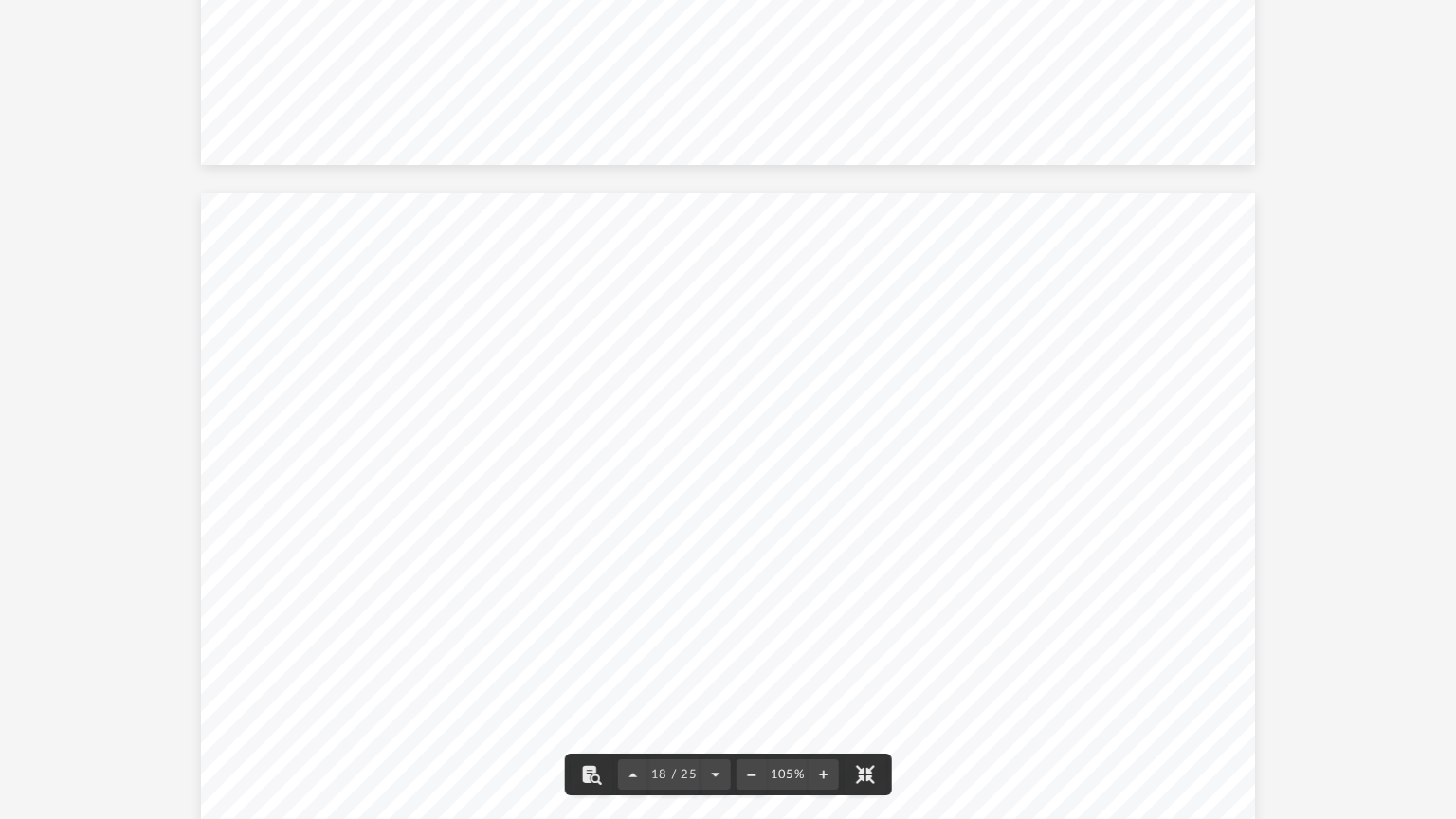 click on "RENTAL REAL ESTATE Schedule E This Presentation, including all associated materials (collectively "this Presentation") is for informational purposes and its use is for the intended recipient only. Nothing in this Presentation should be construed to constitute or be relied upon as providing a legal opinion or providing legal advice by Anderson Advisors. No accountant-client relationship is created solely by your use of this Presentation. Anderson Advisors, its licensors and suppliers disclaim all liability in connection with your use of this presentation and you assume all responsibilities and obligations with respect to any decisions, conclusions, opinions or actions that you may take regarding your use of this Presentation. Any reproduction, copying or redistribution of this Presentation, electronic or otherwise, in whole or in part, is strictly prohibited without the express written permission of Anderson Advisors. Any products or services provided, supplied and/or licensed to Anderson Advisors.   10" at bounding box center (728, -3613) 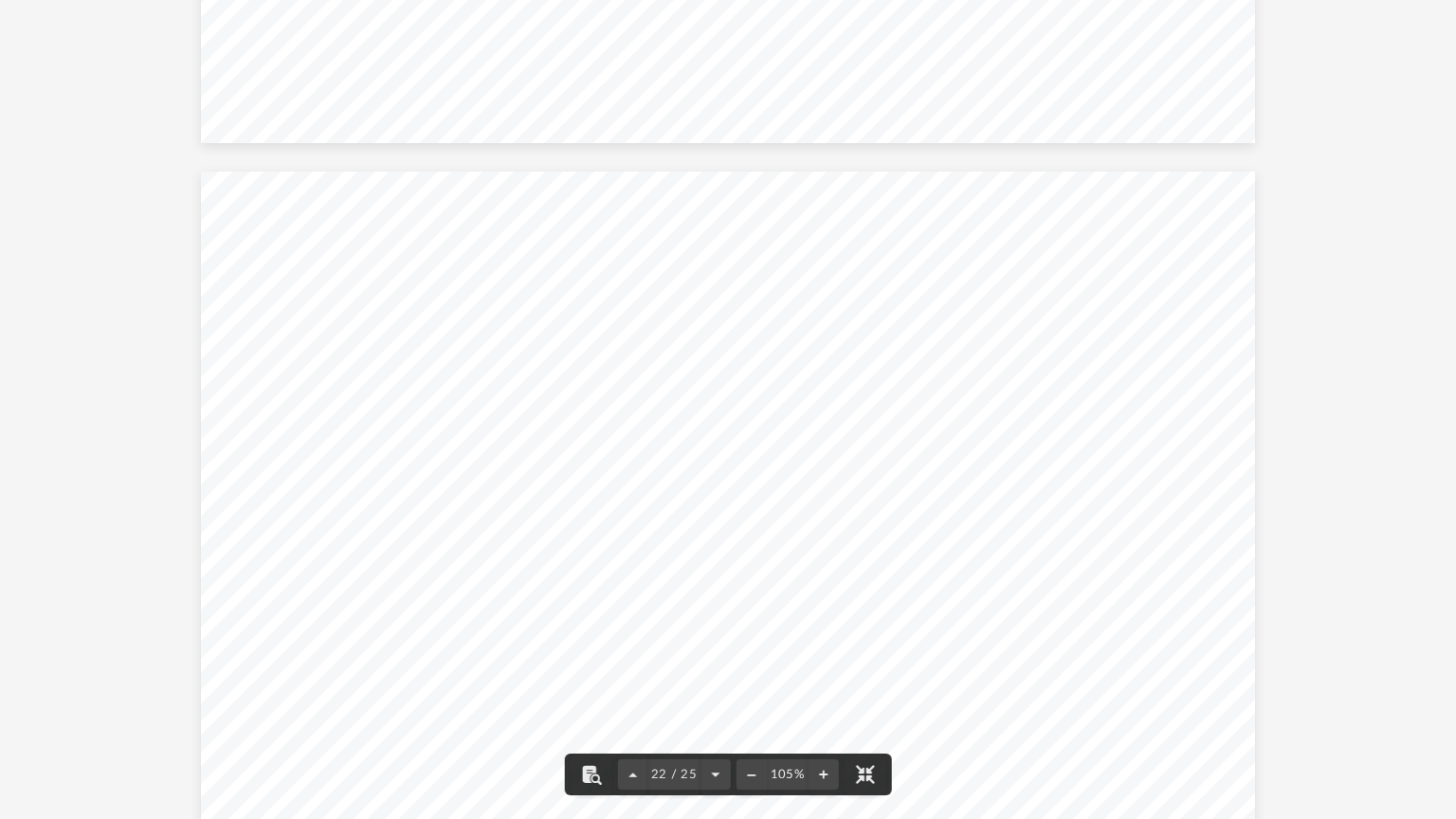 scroll, scrollTop: 17538, scrollLeft: 0, axis: vertical 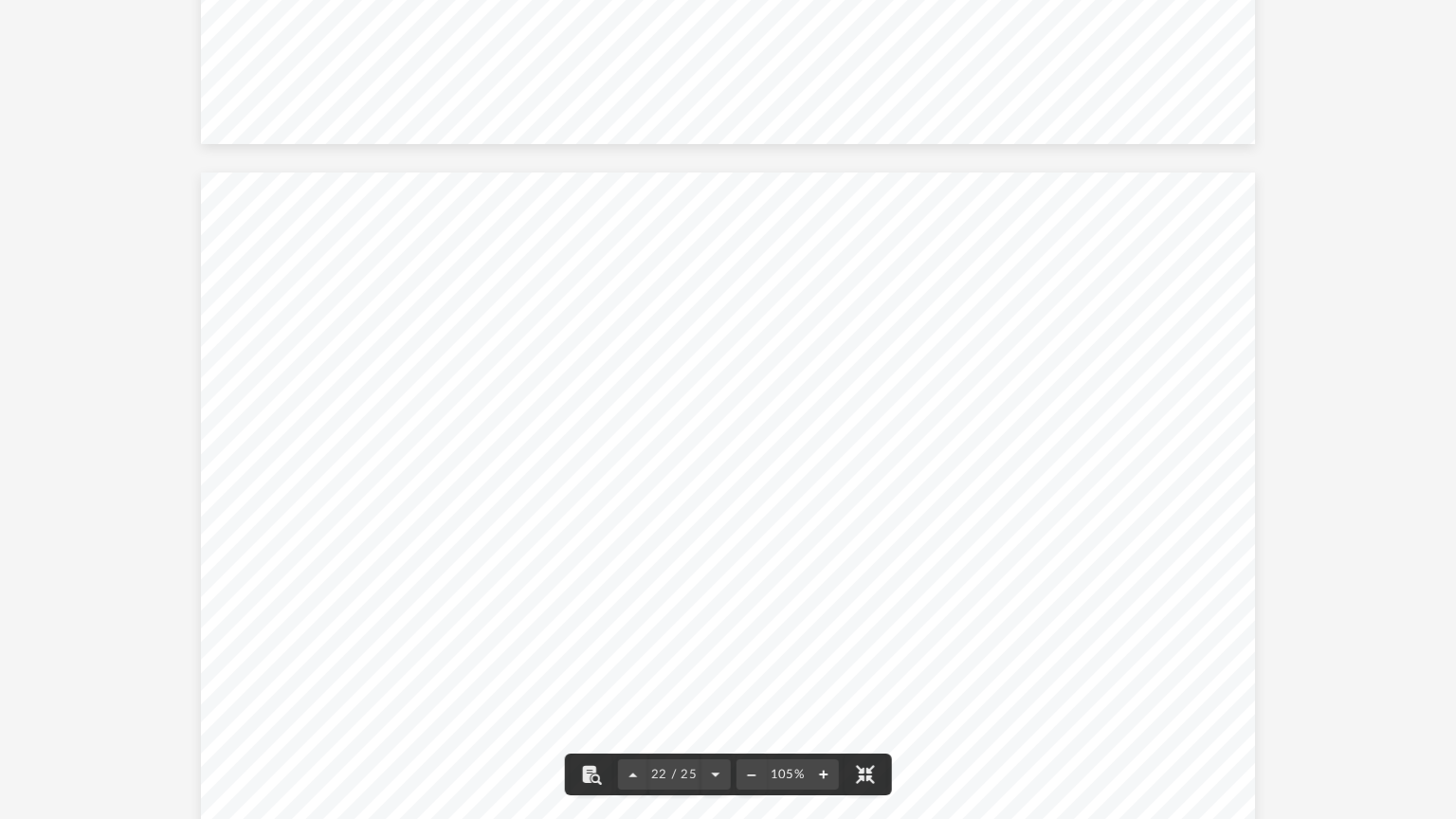 click at bounding box center [823, 774] 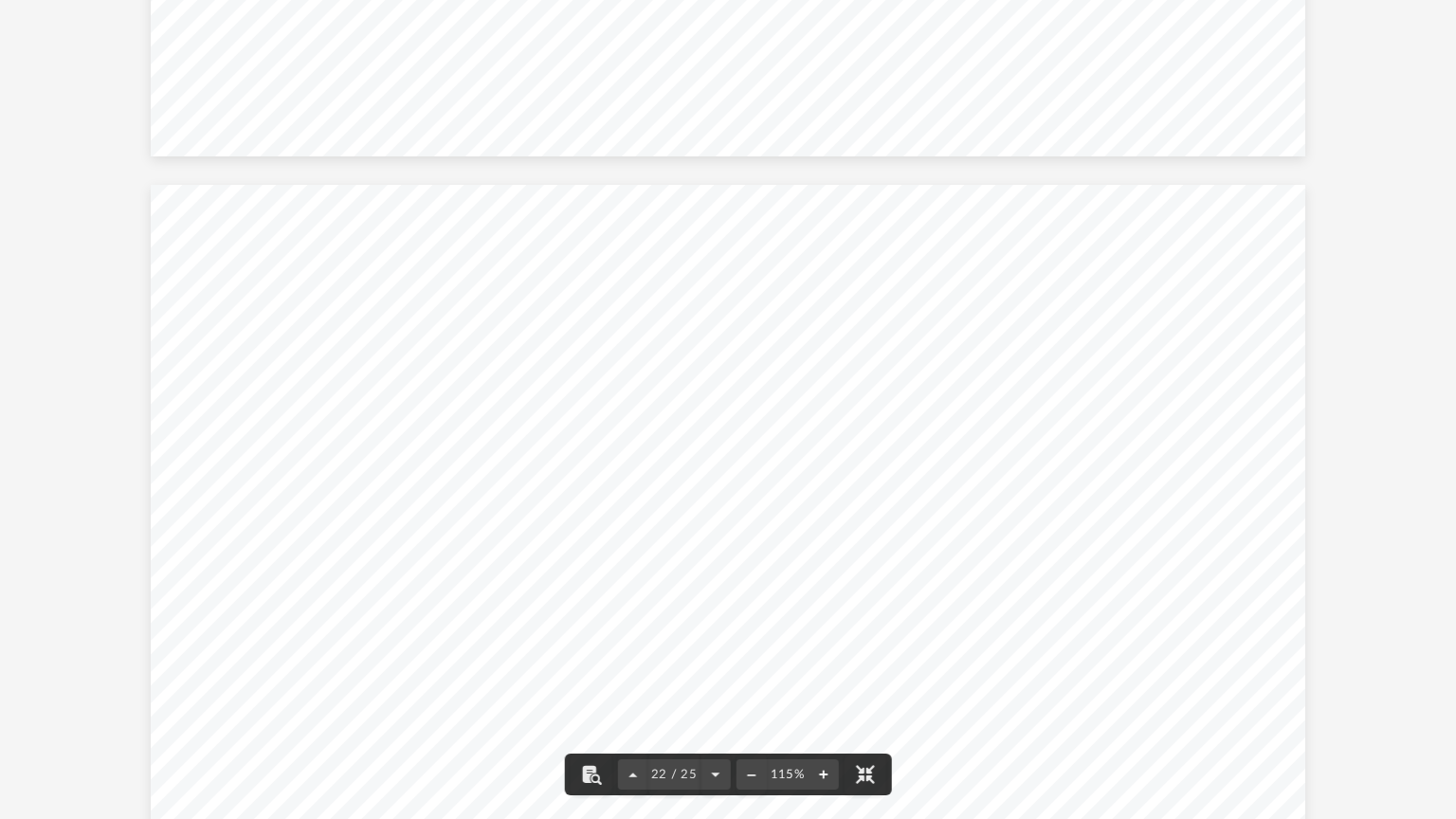 click at bounding box center [823, 774] 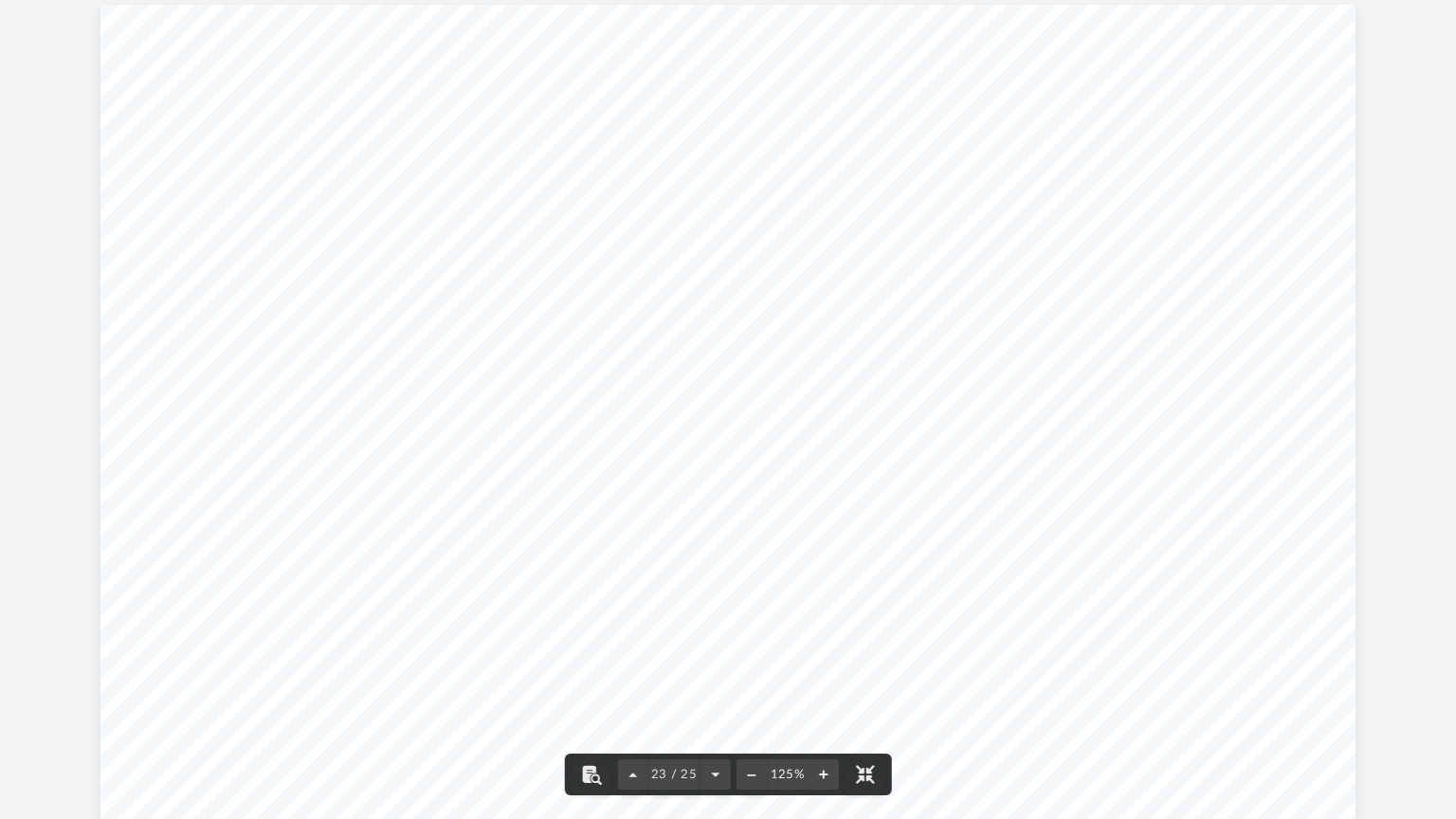 scroll, scrollTop: 21960, scrollLeft: 0, axis: vertical 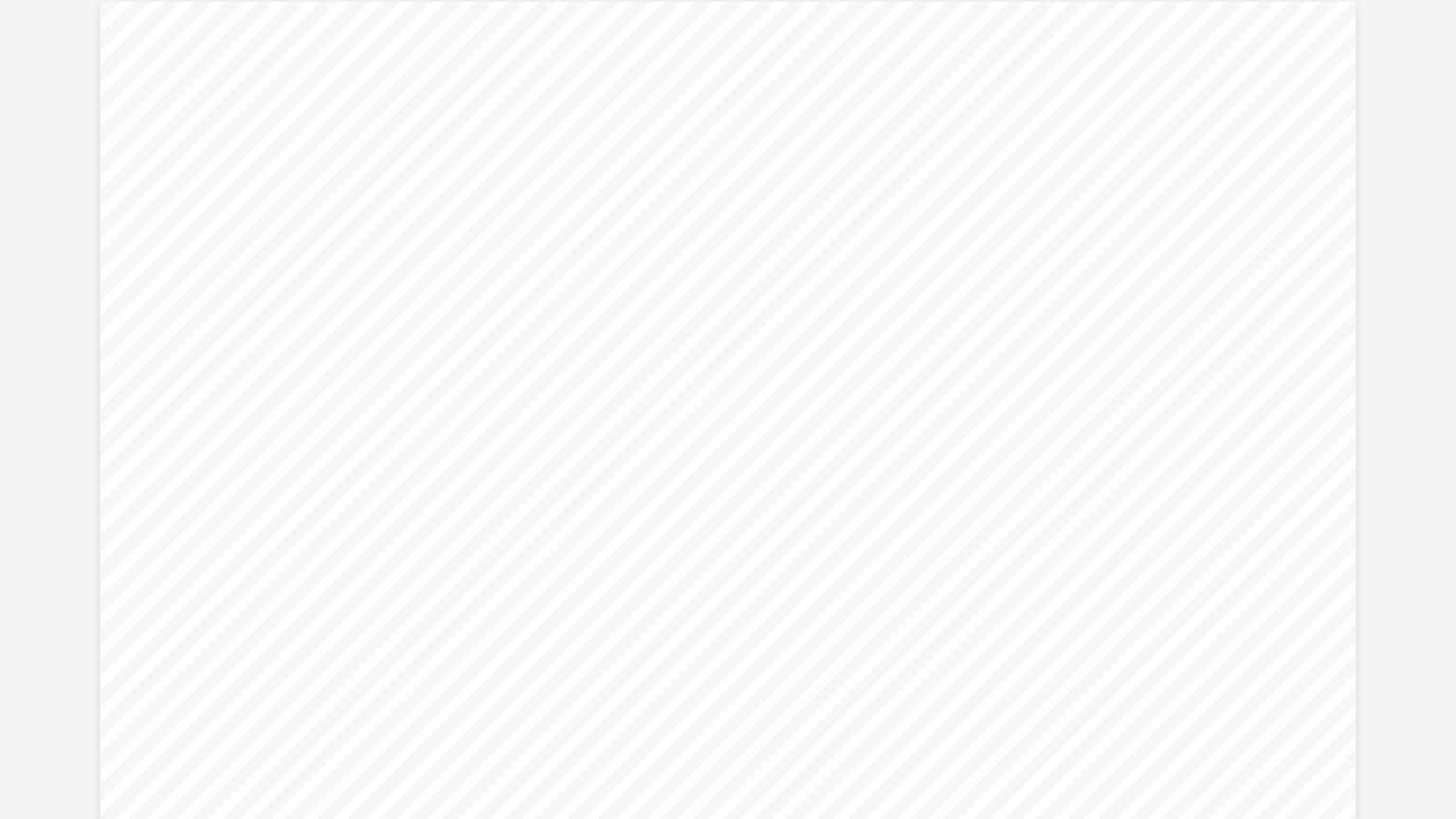 click on "The business must have an active medical reimbursement plan in place." at bounding box center [496, 683] 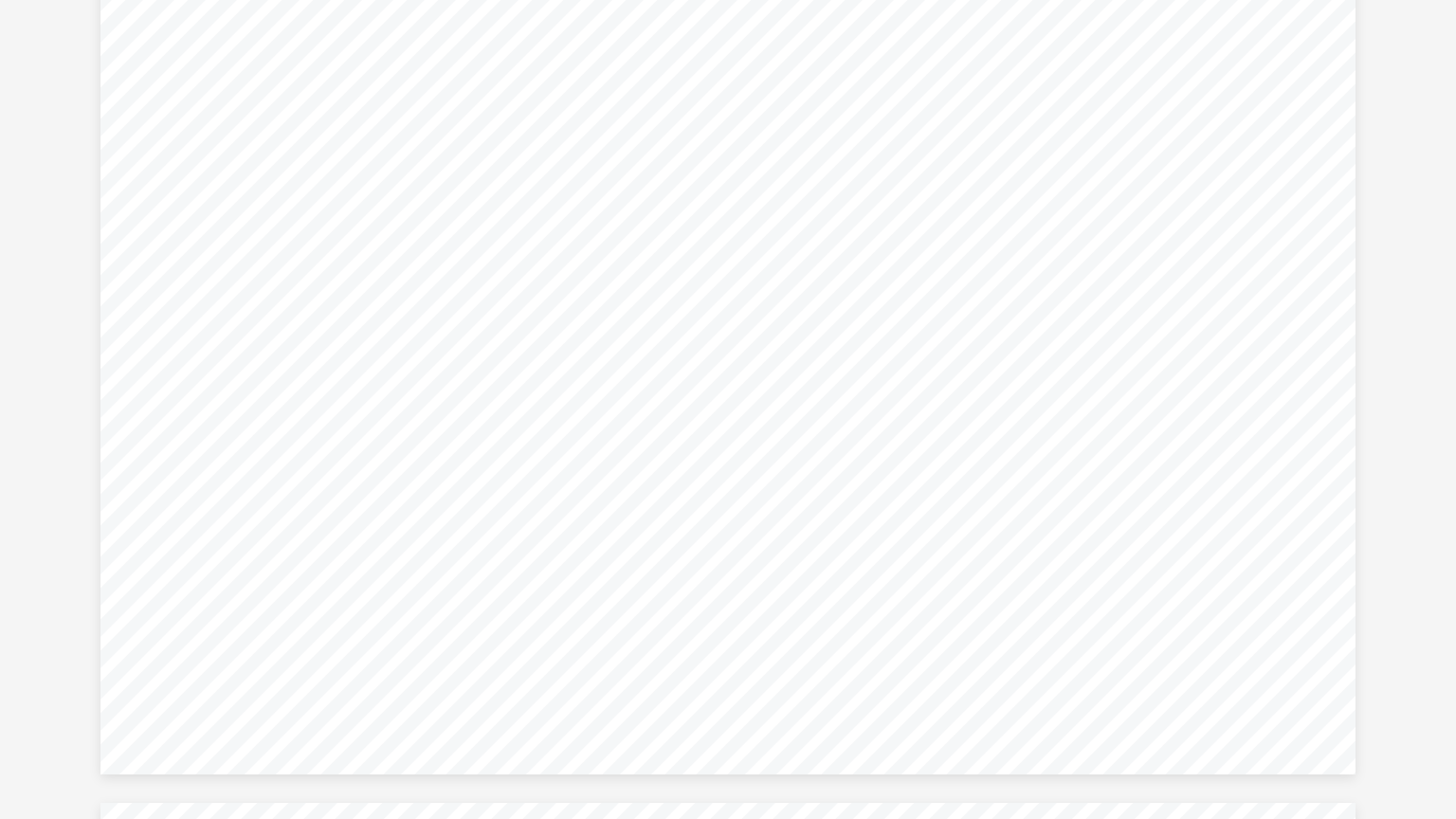 scroll, scrollTop: 22158, scrollLeft: 0, axis: vertical 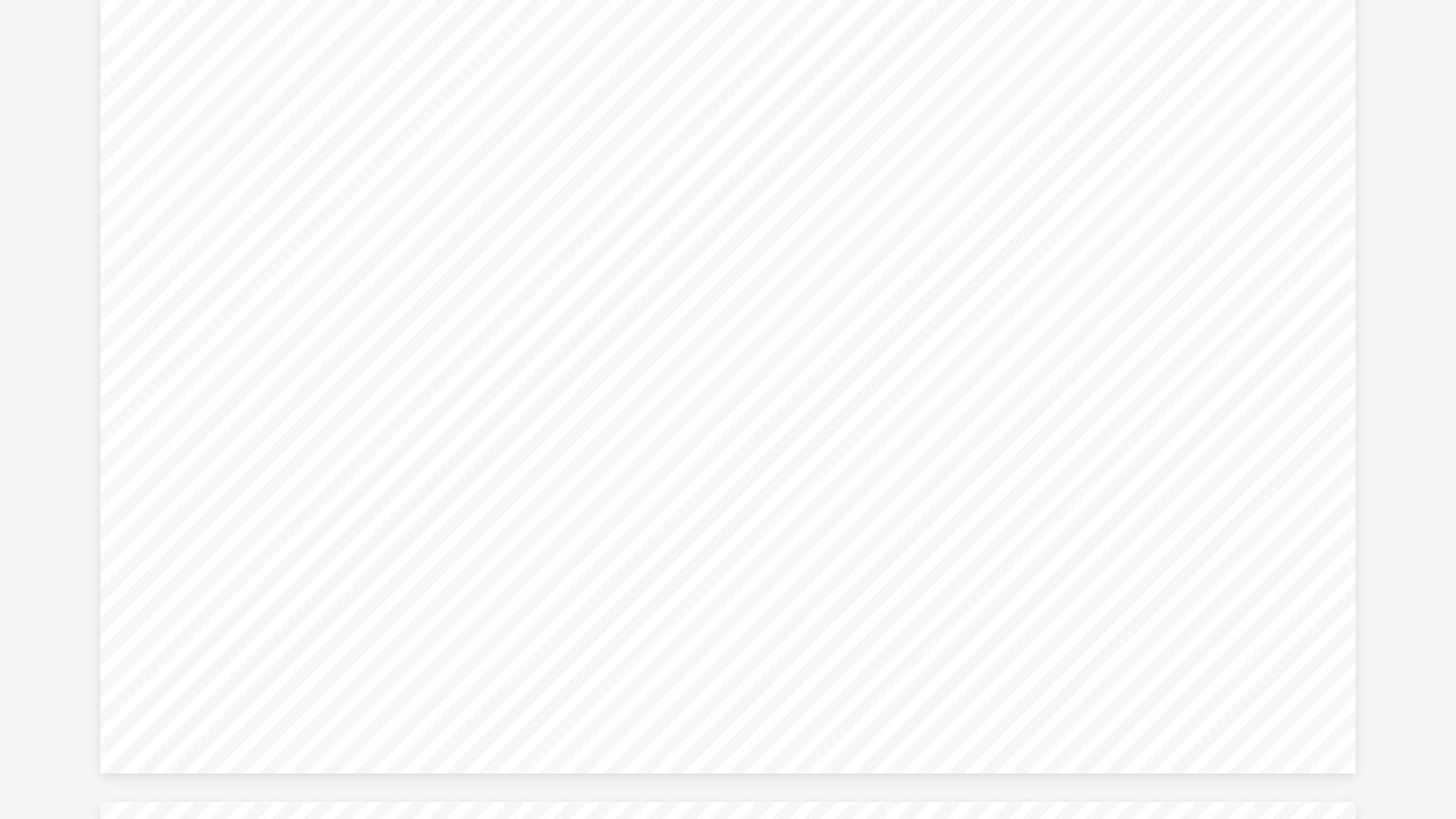 click on "Strategy   FED Medical Reimbursement Plan Description There are four types of medical reimbursement plan strategies available to small businesses. Each plan has different rules business owners must follow in order to qualify. Standard Health Reimbursement Arrangement Qualified small employer health reimbursement arrangement (QSEHRA) Individual coverage health reimbursement arrangement (ICHRA) Group coverage health reimbursement arrangement (GCHRA) IRC Section 105 Plan Also known as a health reimbursement arrangement (HRA), typically applies to Schedule C and single-member LLC business entities and can also work for family management companies. To take advantage of the strategy, the owner must have a non-owner spouse that is employed by the business. An HRA allows employers to provide tax-free reimbursements to employees for medical and insurance expenses, rather than pay premiums to an insurance company, and is likely a good option if the business has at least one employee (can be a spouse Requirements   19" at bounding box center [727, 289] 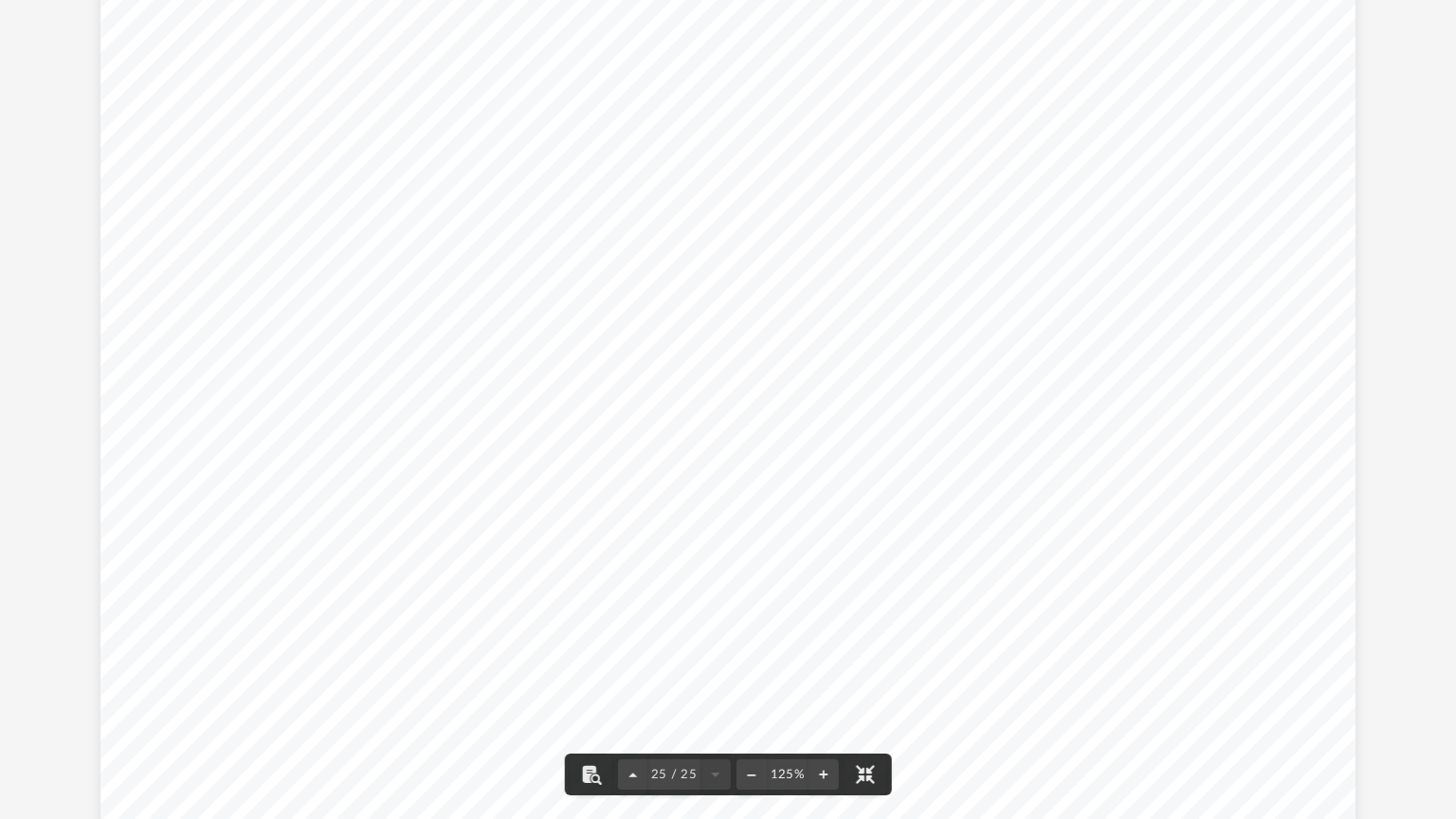 scroll, scrollTop: 24122, scrollLeft: 0, axis: vertical 